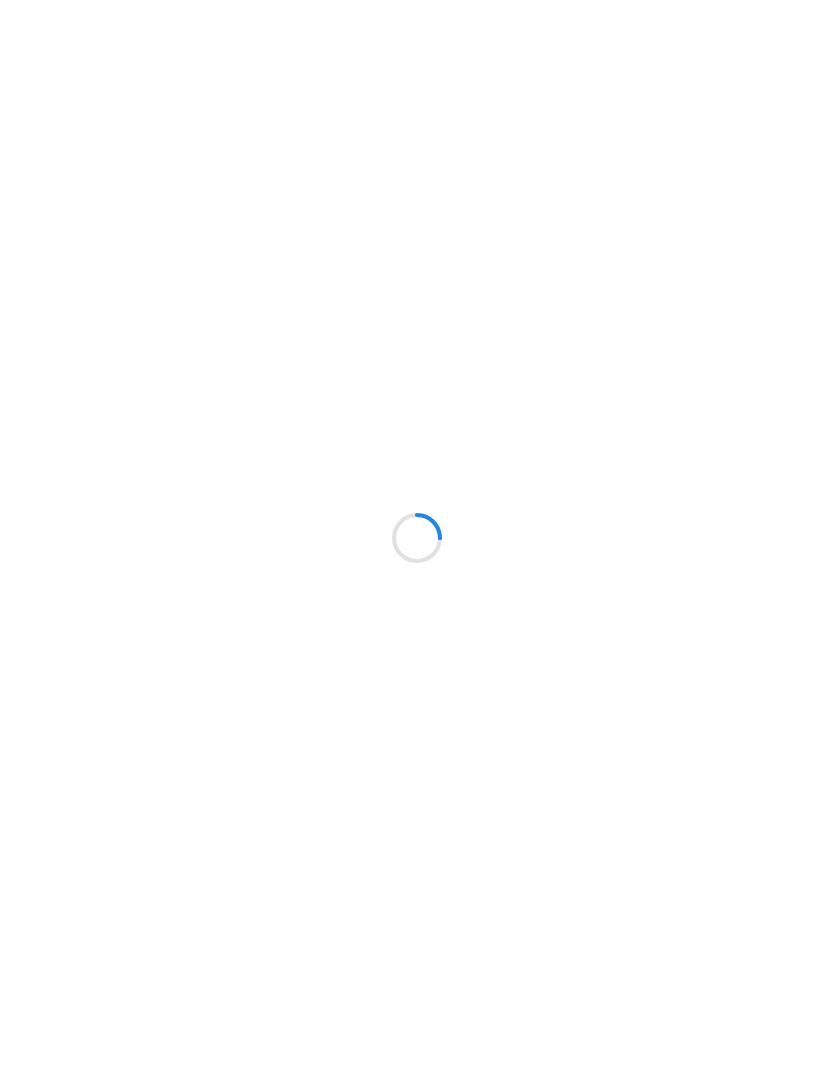 scroll, scrollTop: 0, scrollLeft: 0, axis: both 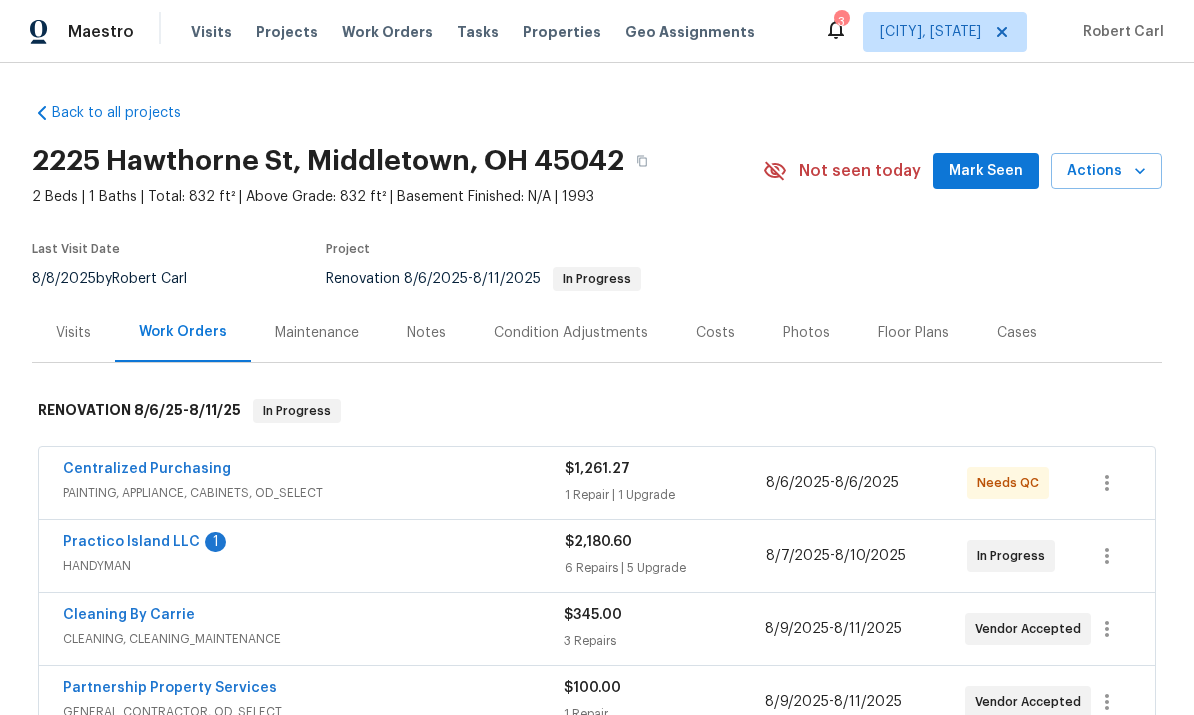 click on "Practico Island LLC" at bounding box center [131, 542] 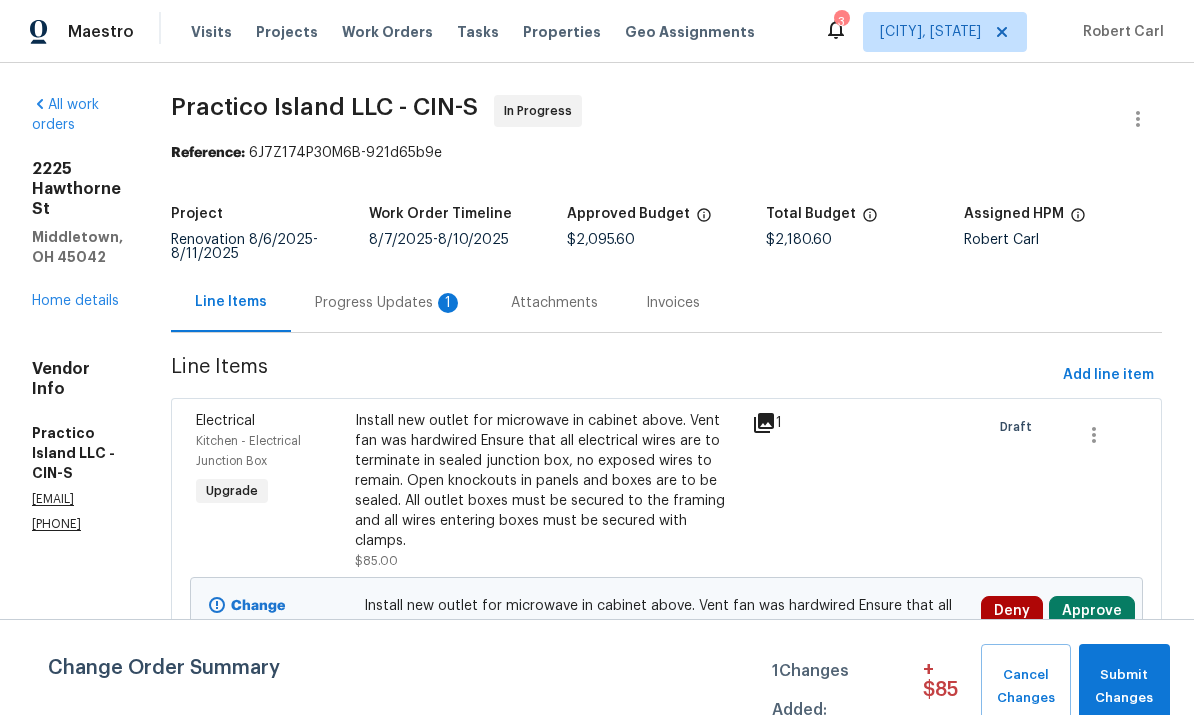 click on "Attachments" at bounding box center (554, 303) 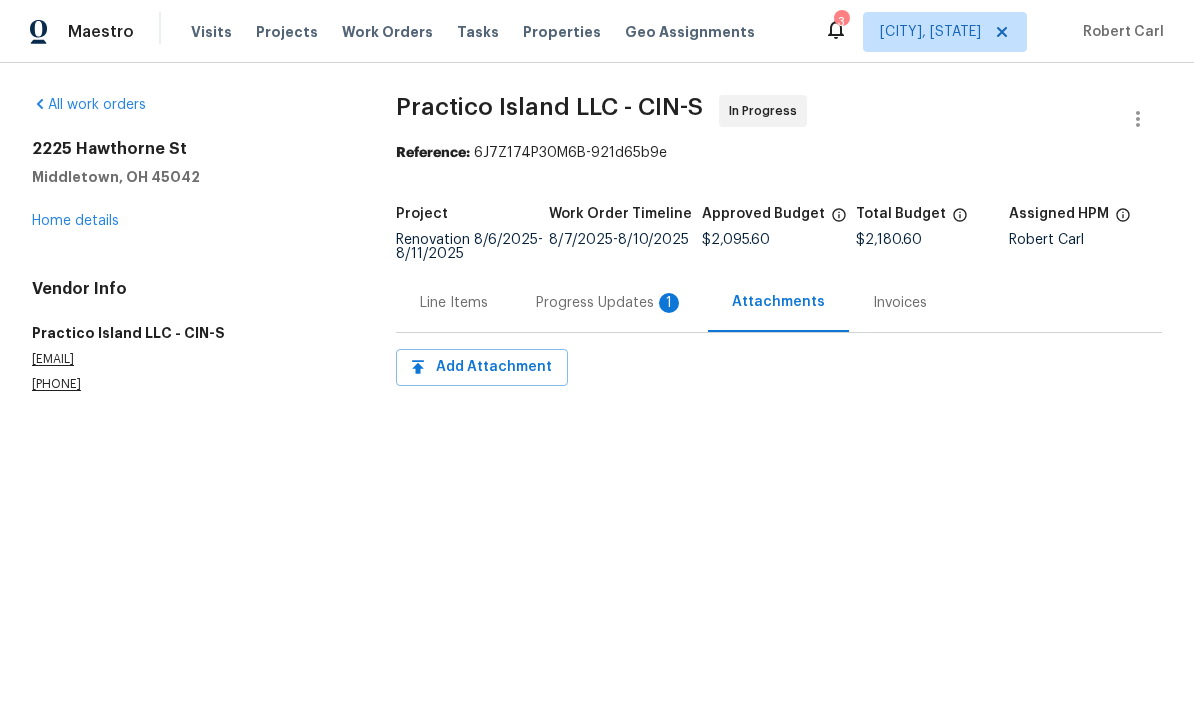 click on "Line Items" at bounding box center (454, 302) 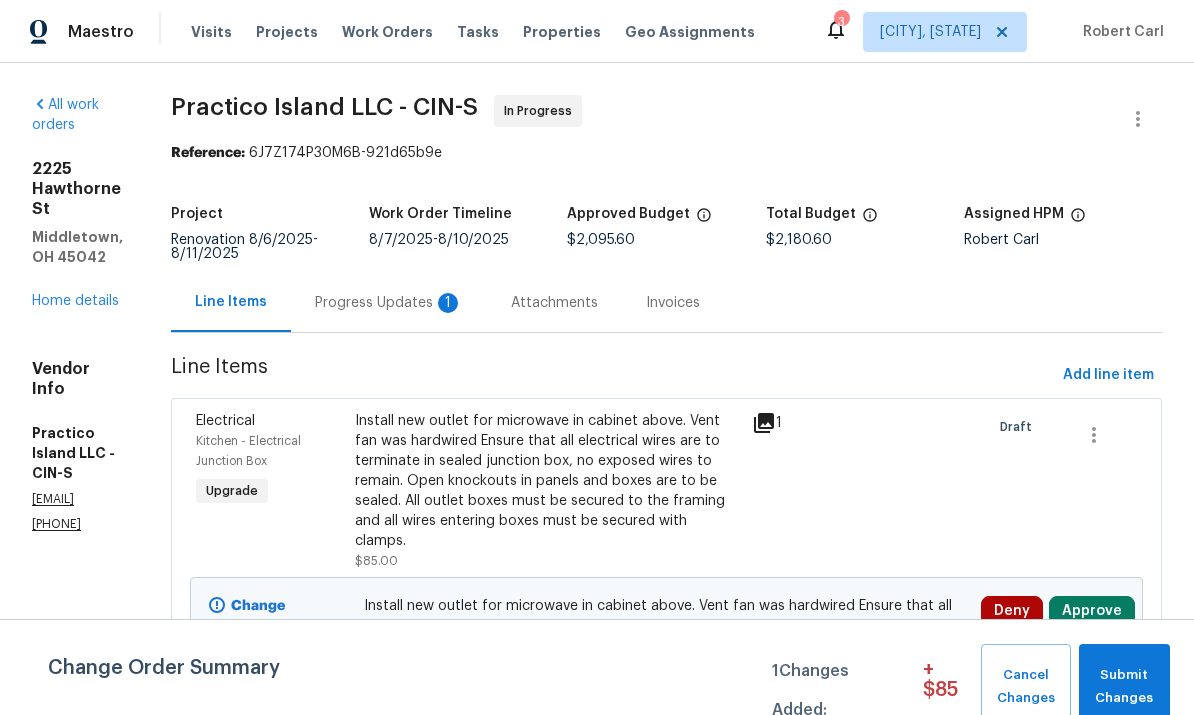 click on "Progress Updates 1" at bounding box center [389, 302] 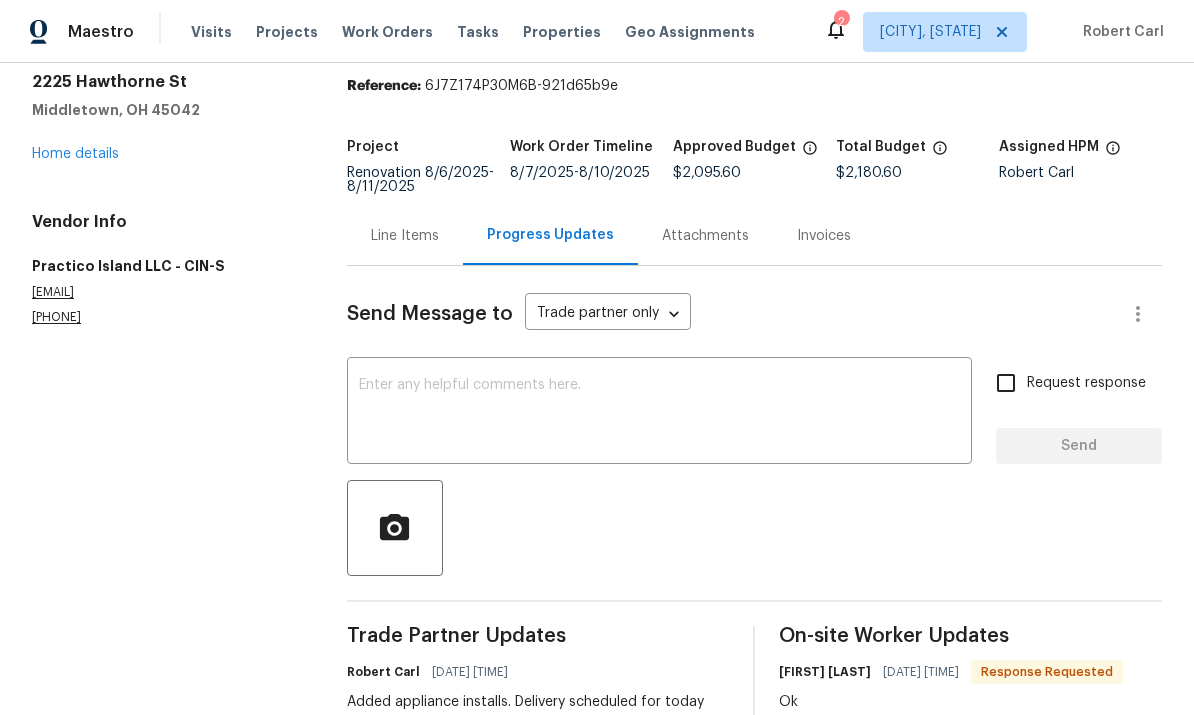 scroll, scrollTop: 66, scrollLeft: 0, axis: vertical 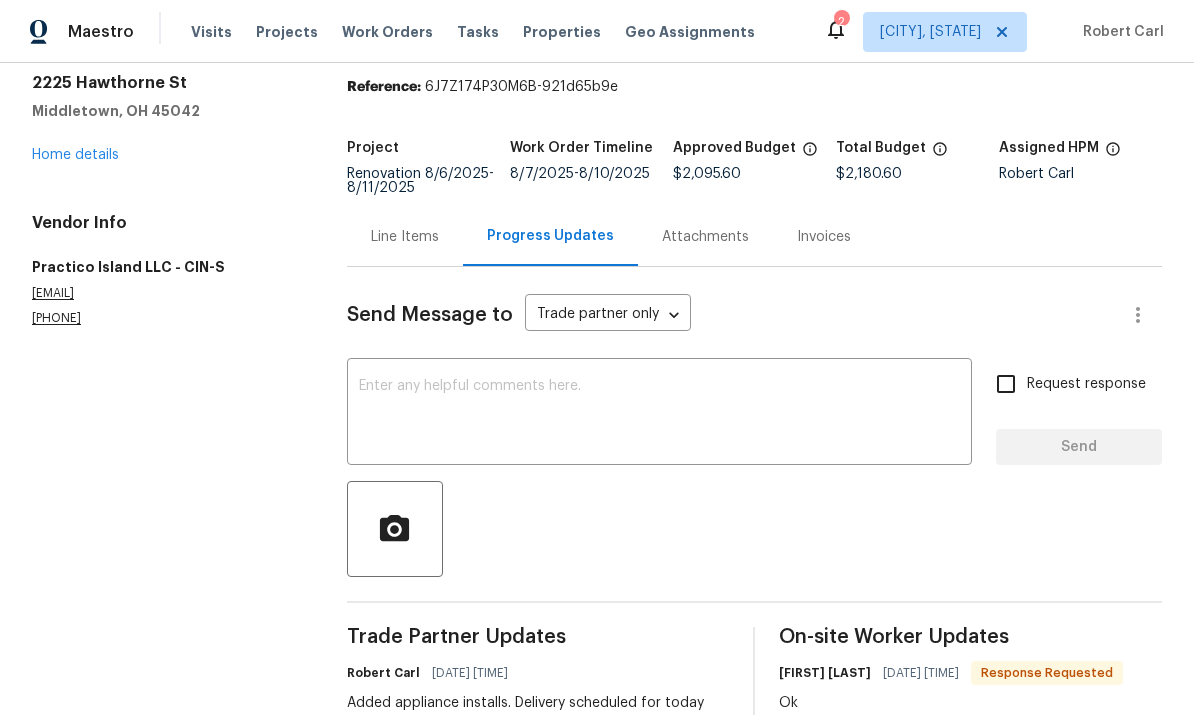 click at bounding box center [659, 414] 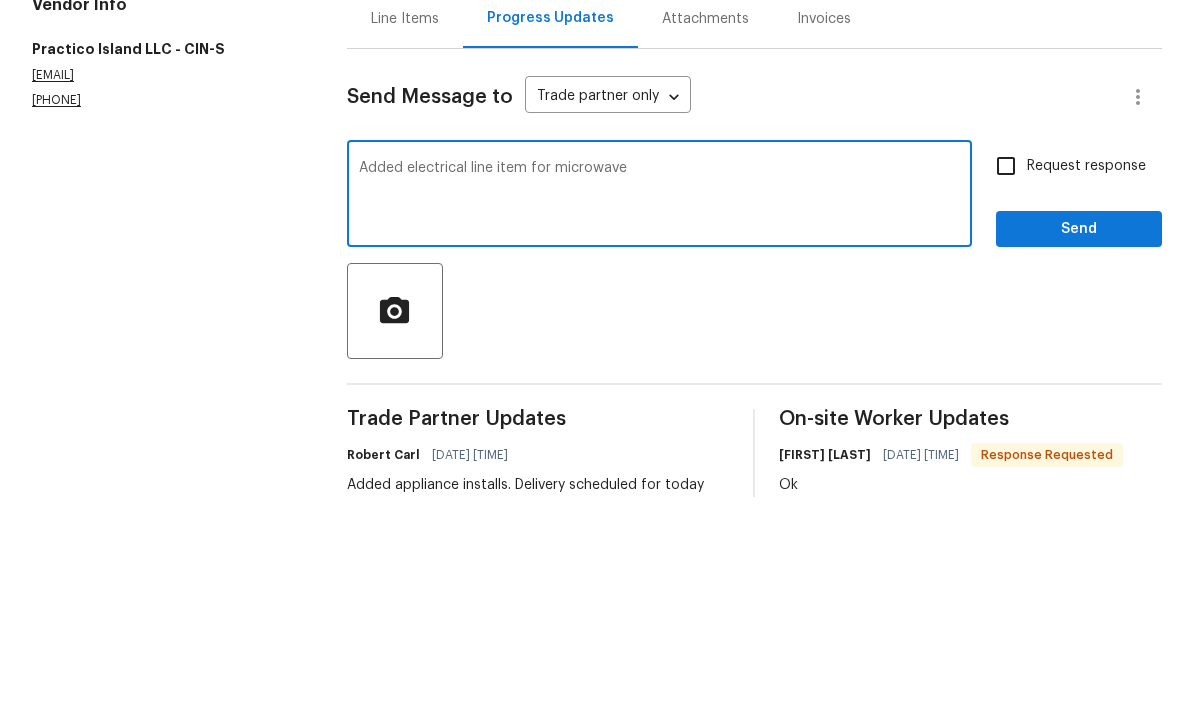 type on "Added electrical line item for microwave" 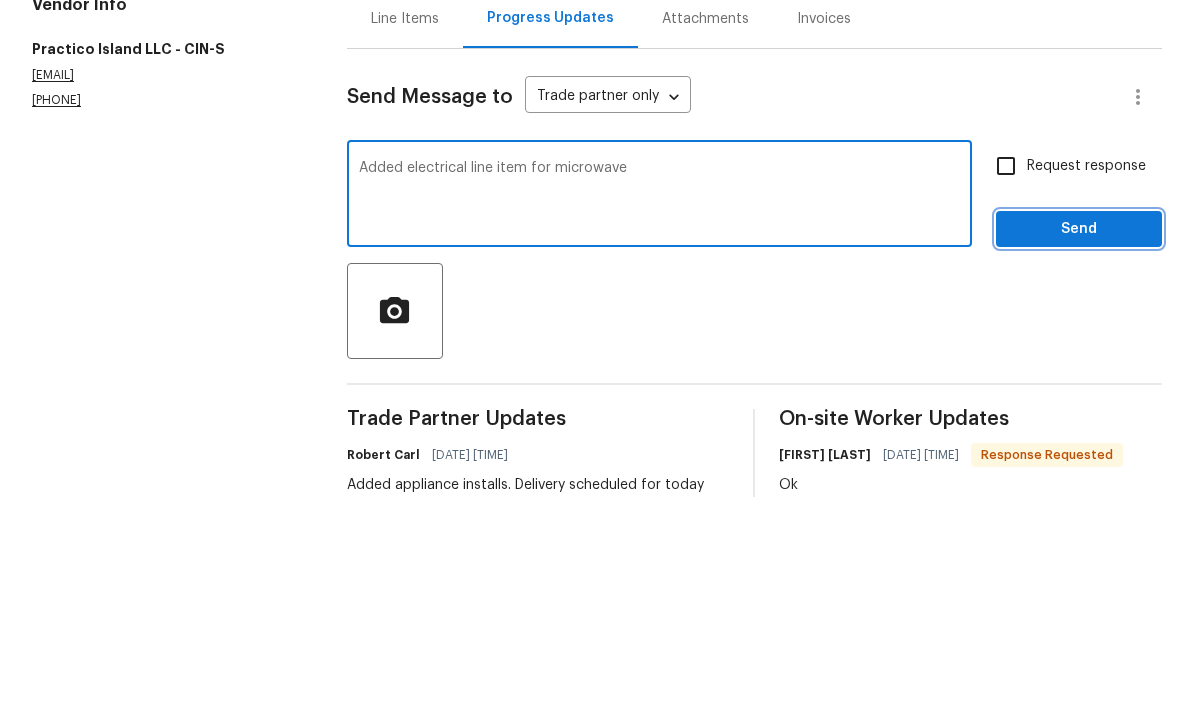 click on "Send" at bounding box center [1079, 447] 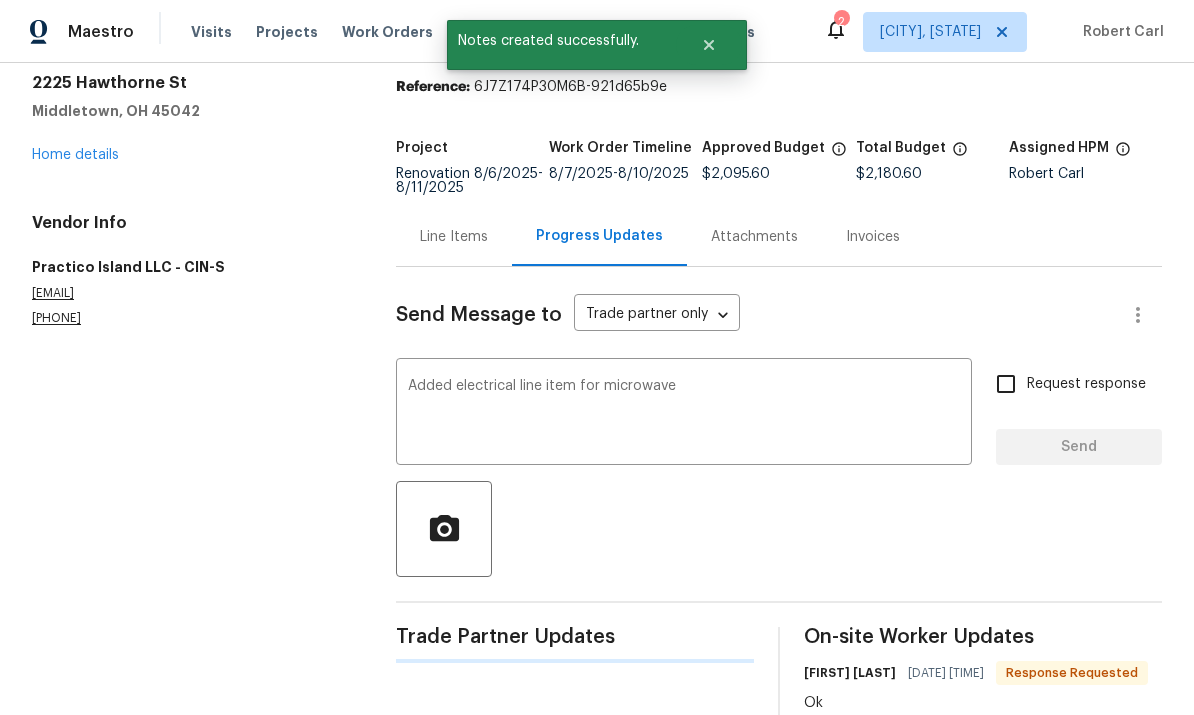 type 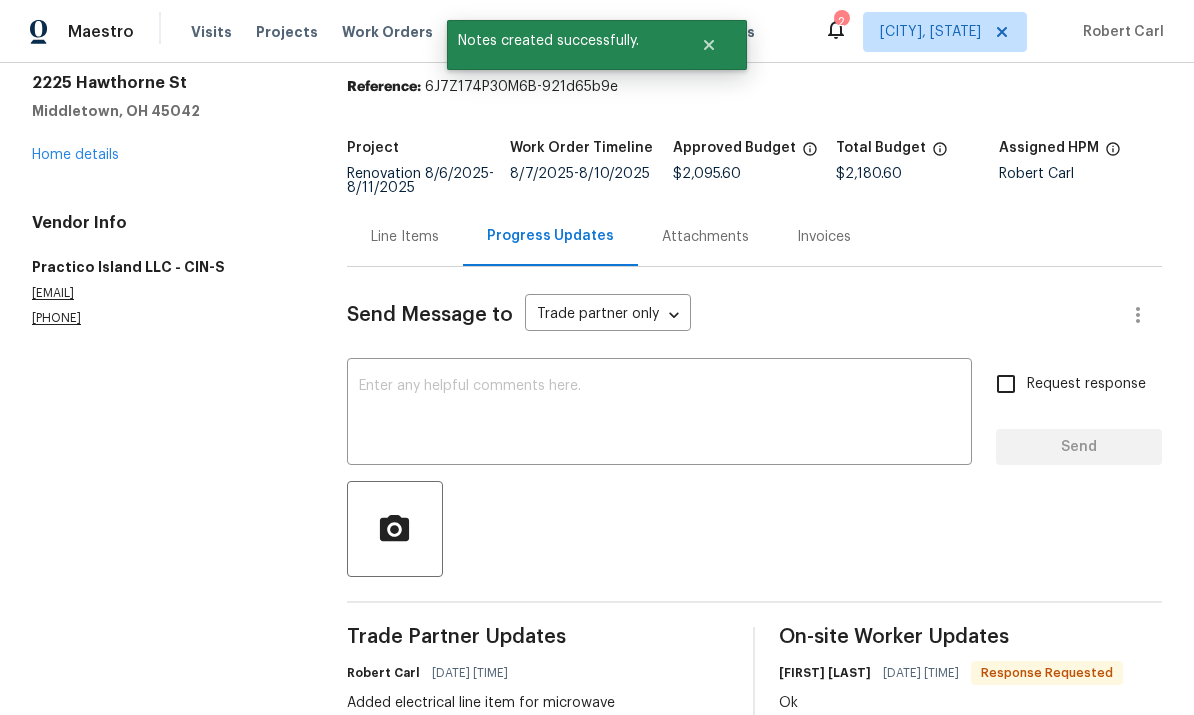 click on "Home details" at bounding box center [75, 155] 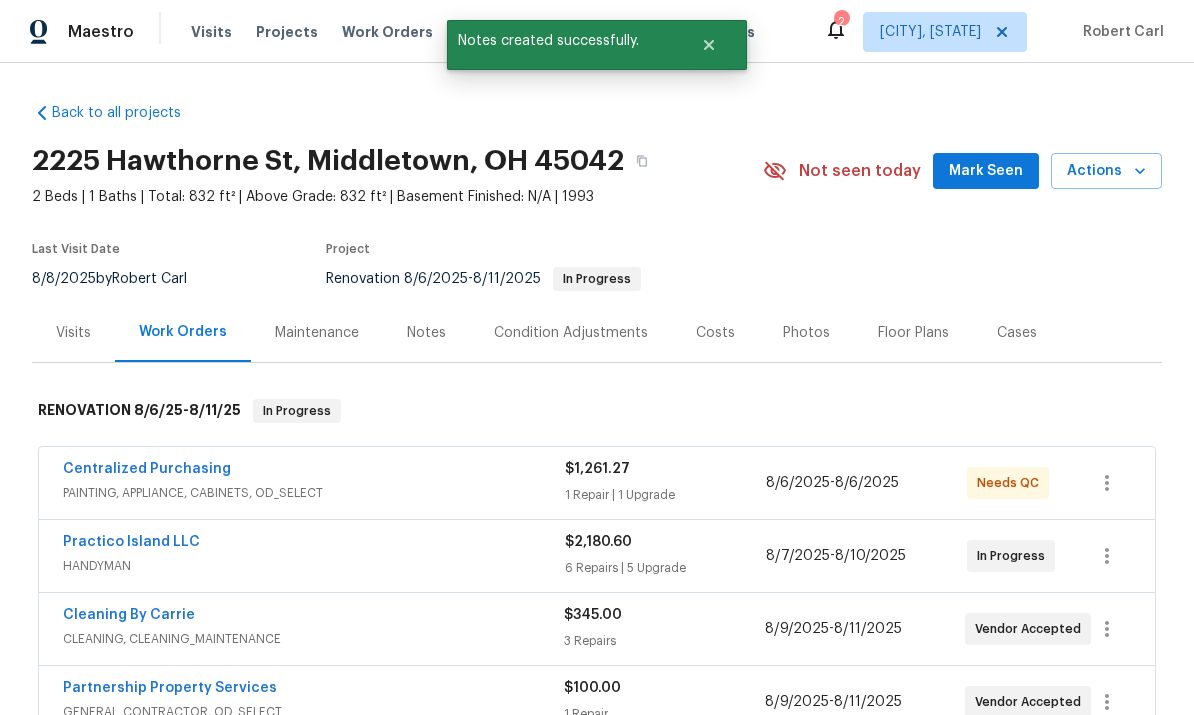 click on "Actions" at bounding box center (1106, 171) 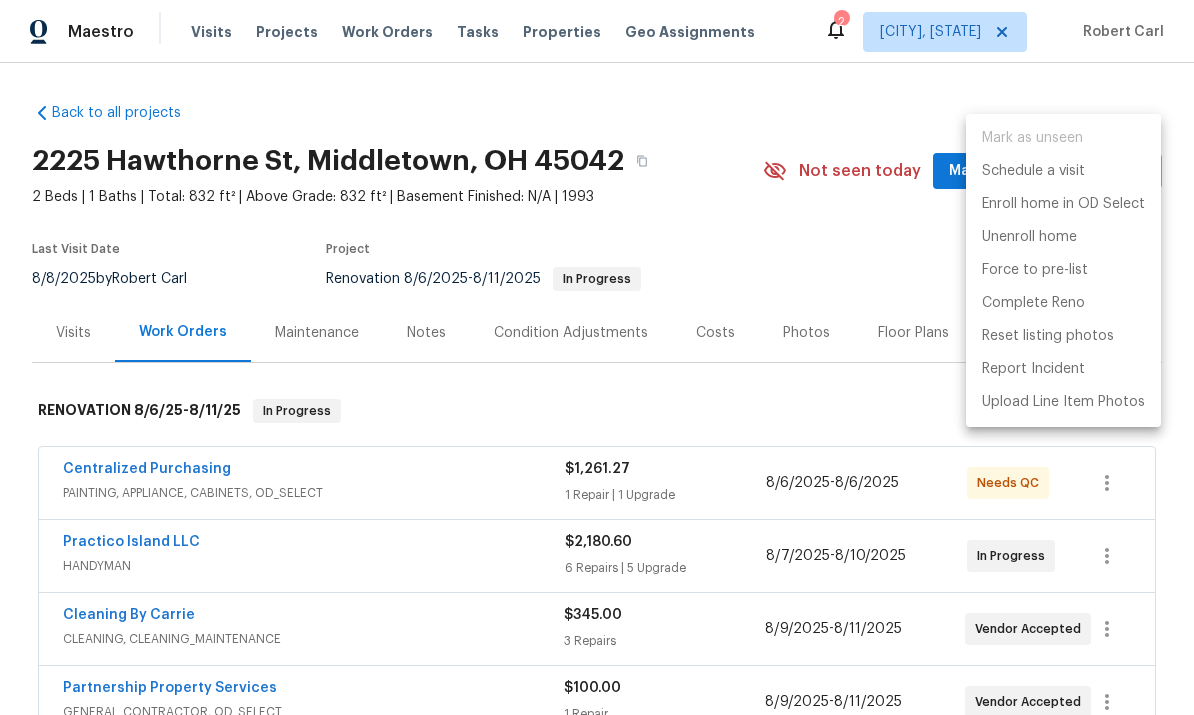 click at bounding box center [597, 357] 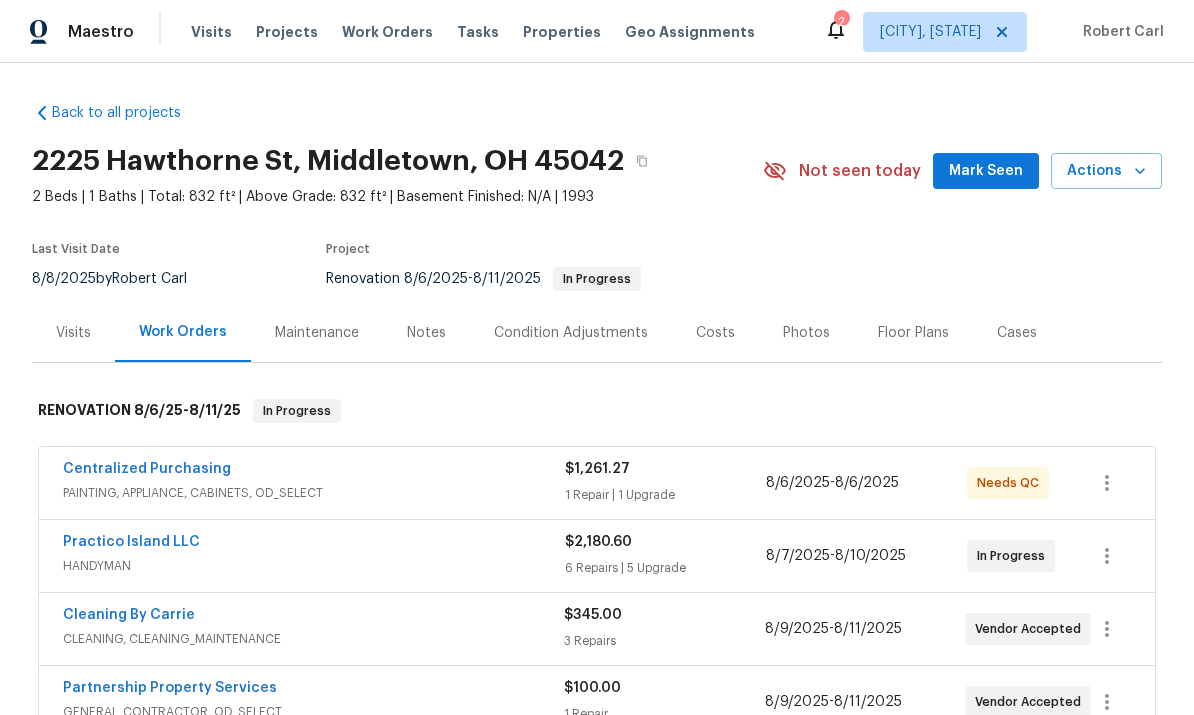 click on "Centralized Purchasing" at bounding box center [147, 469] 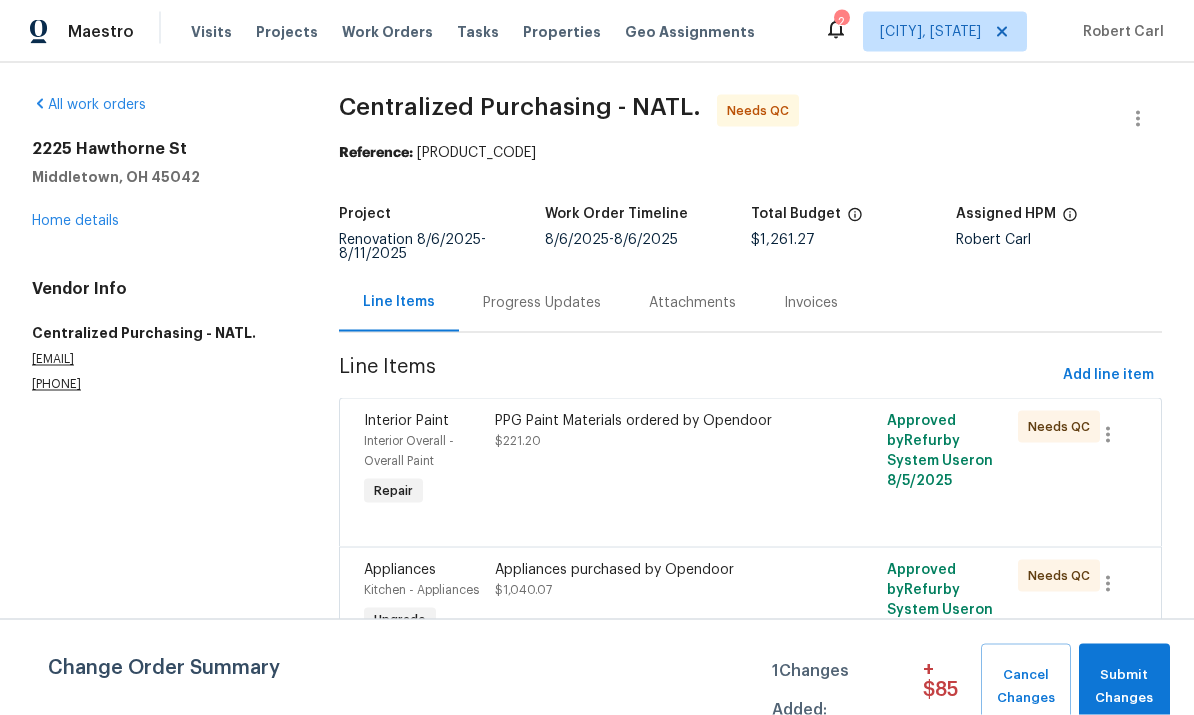 scroll, scrollTop: 21, scrollLeft: 0, axis: vertical 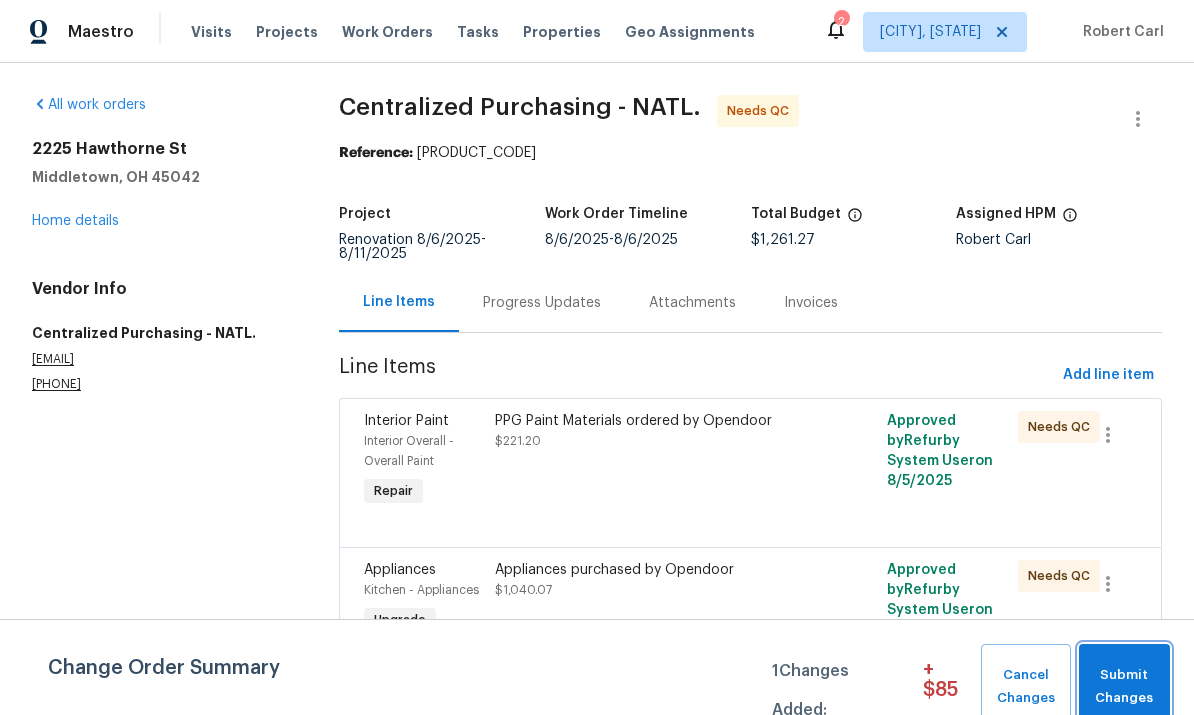 click on "Submit Changes" at bounding box center (1124, 687) 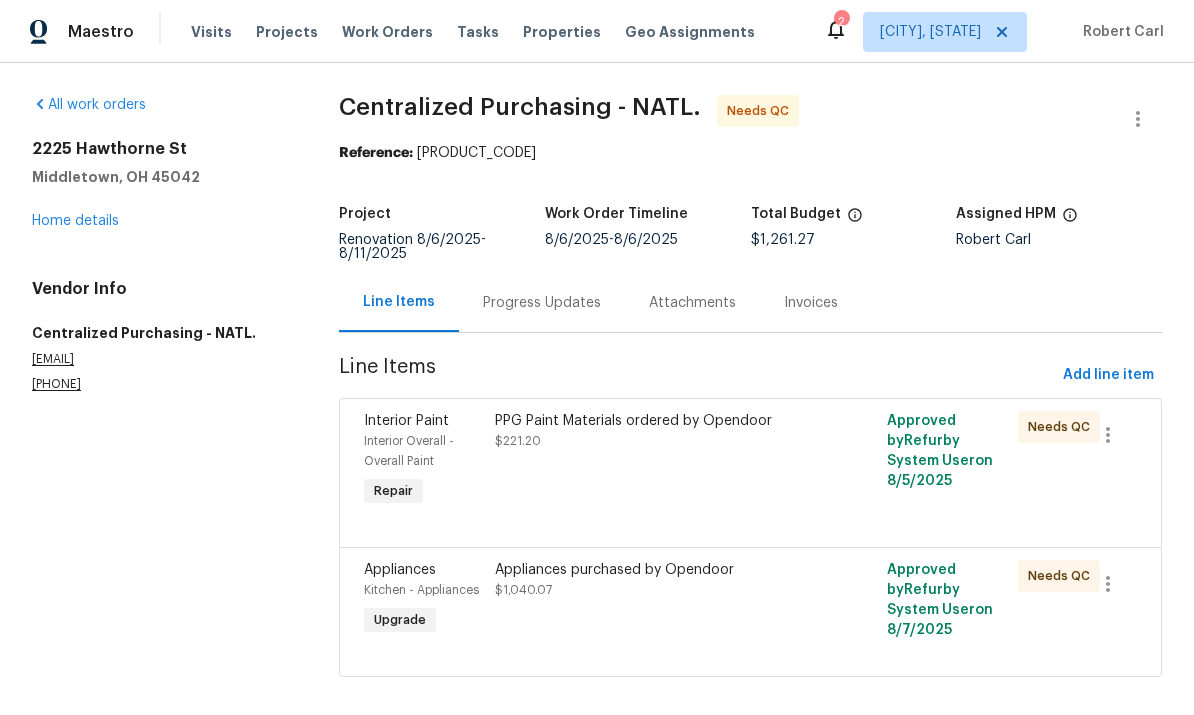 click on "PPG Paint Materials ordered by Opendoor $221.20" at bounding box center [652, 431] 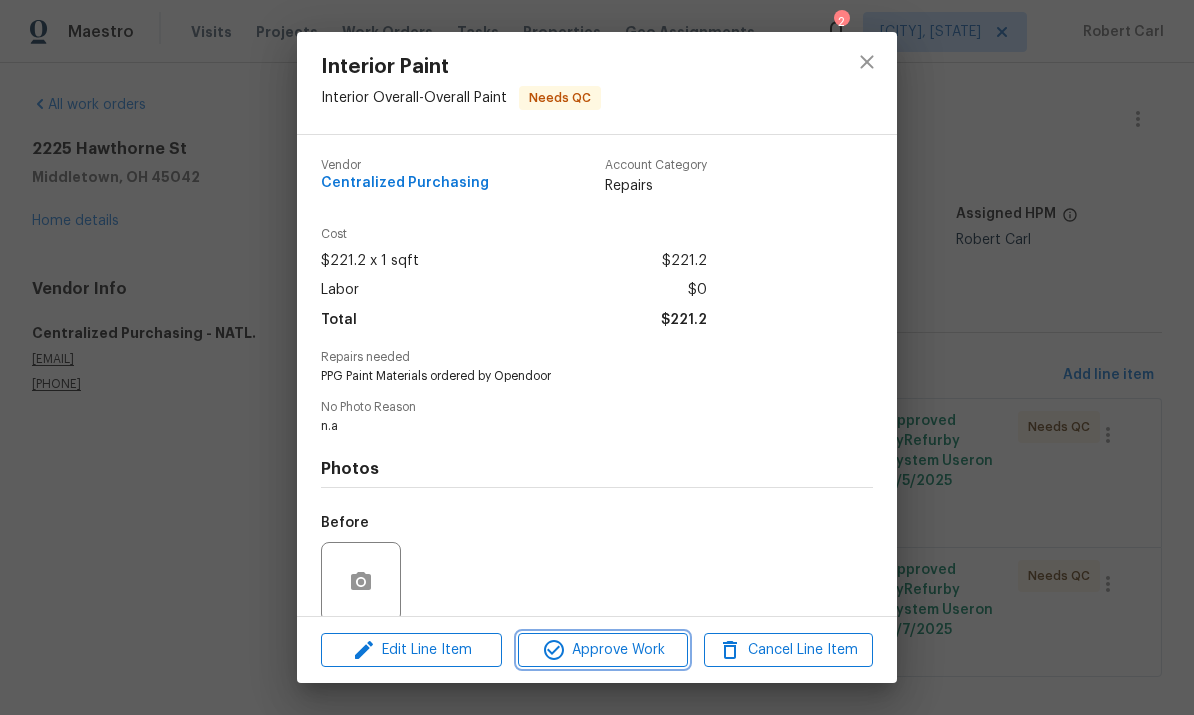 click on "Approve Work" at bounding box center [602, 650] 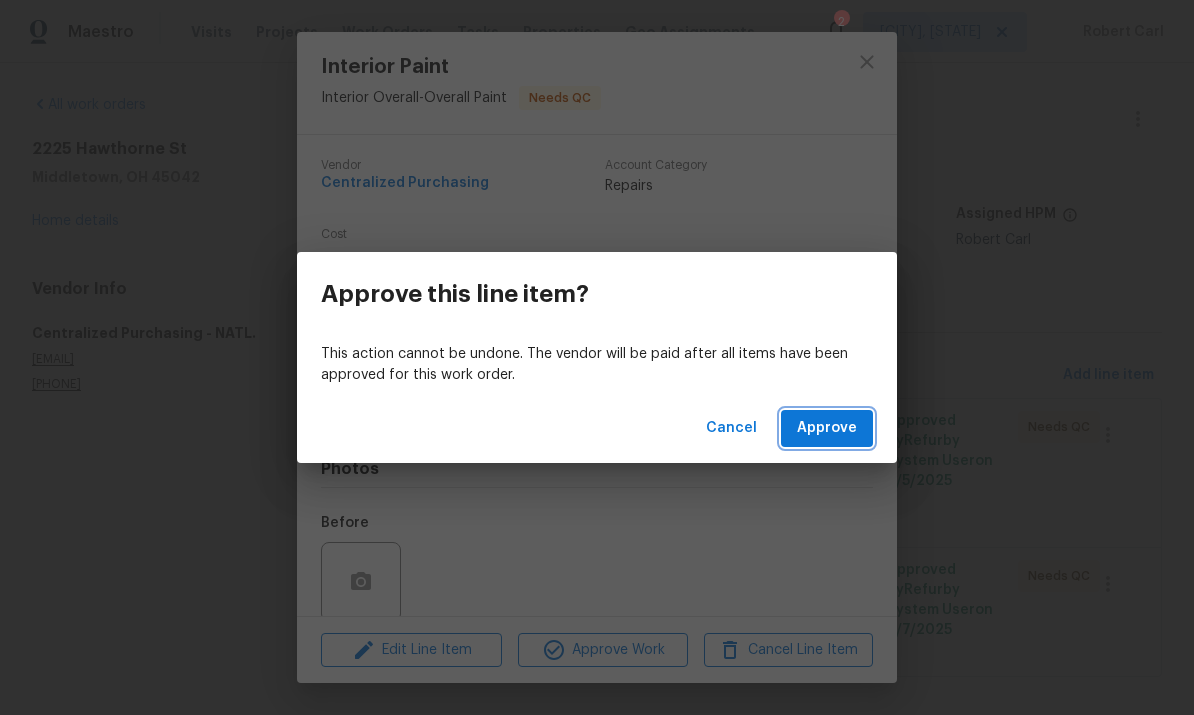 click on "Approve" at bounding box center [827, 428] 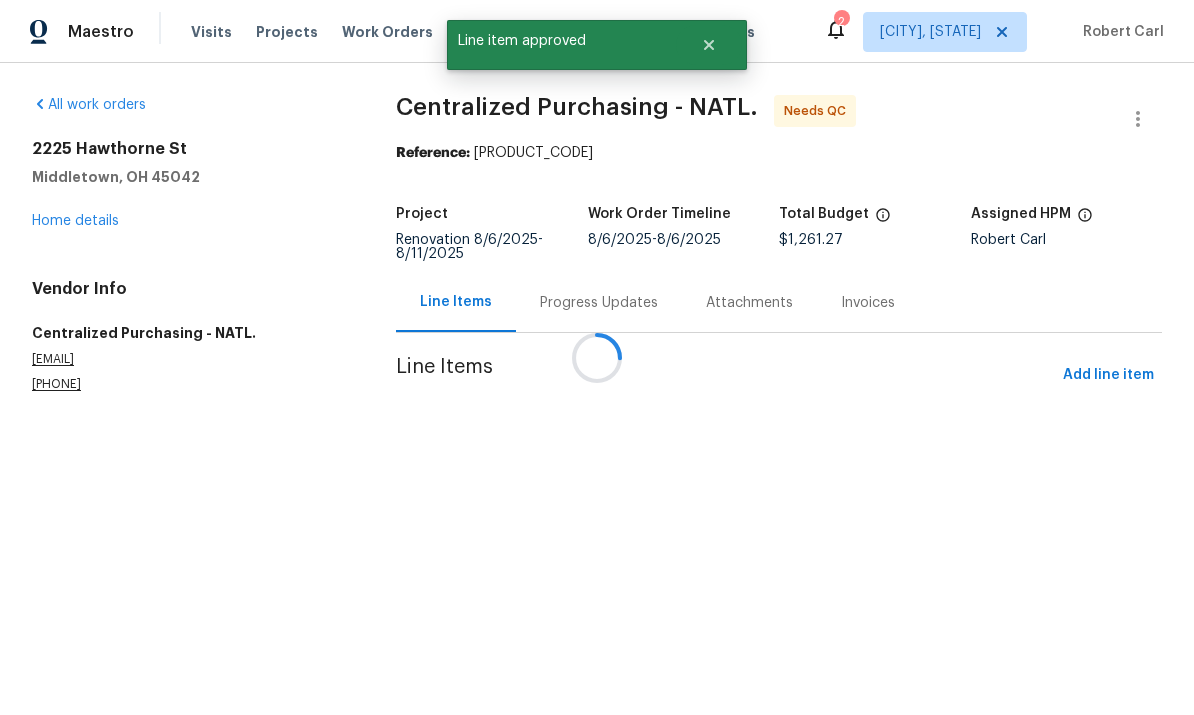 scroll, scrollTop: 0, scrollLeft: 0, axis: both 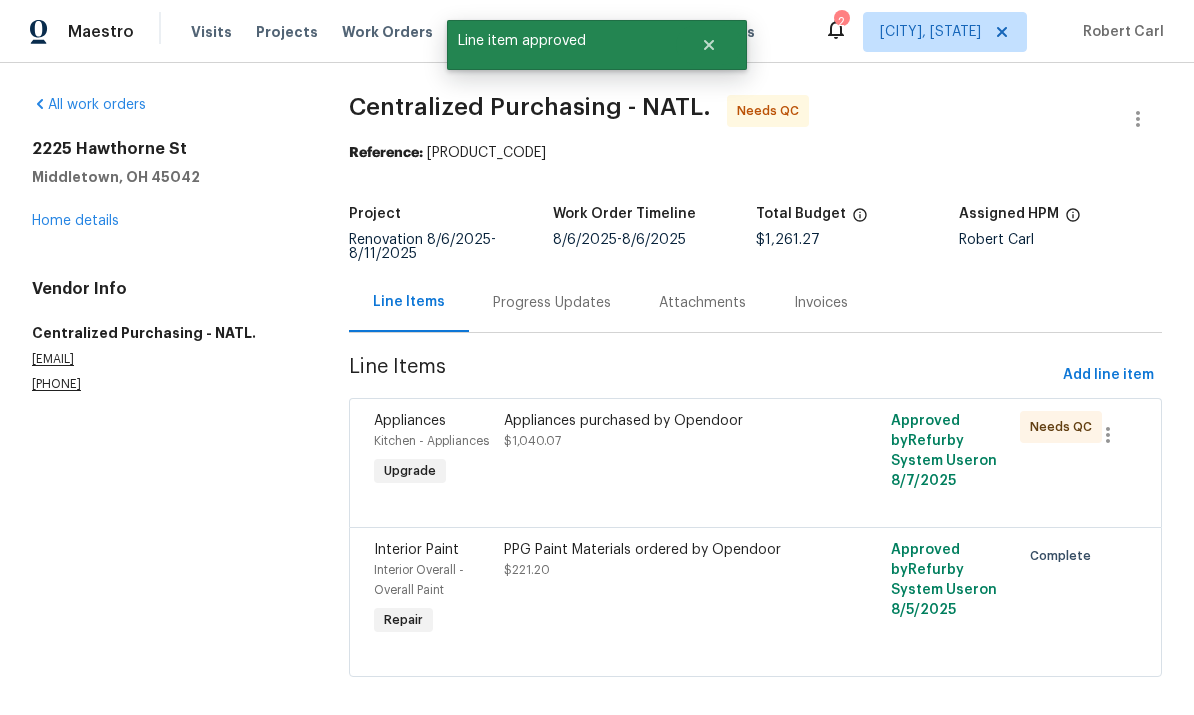 click at bounding box center [755, 503] 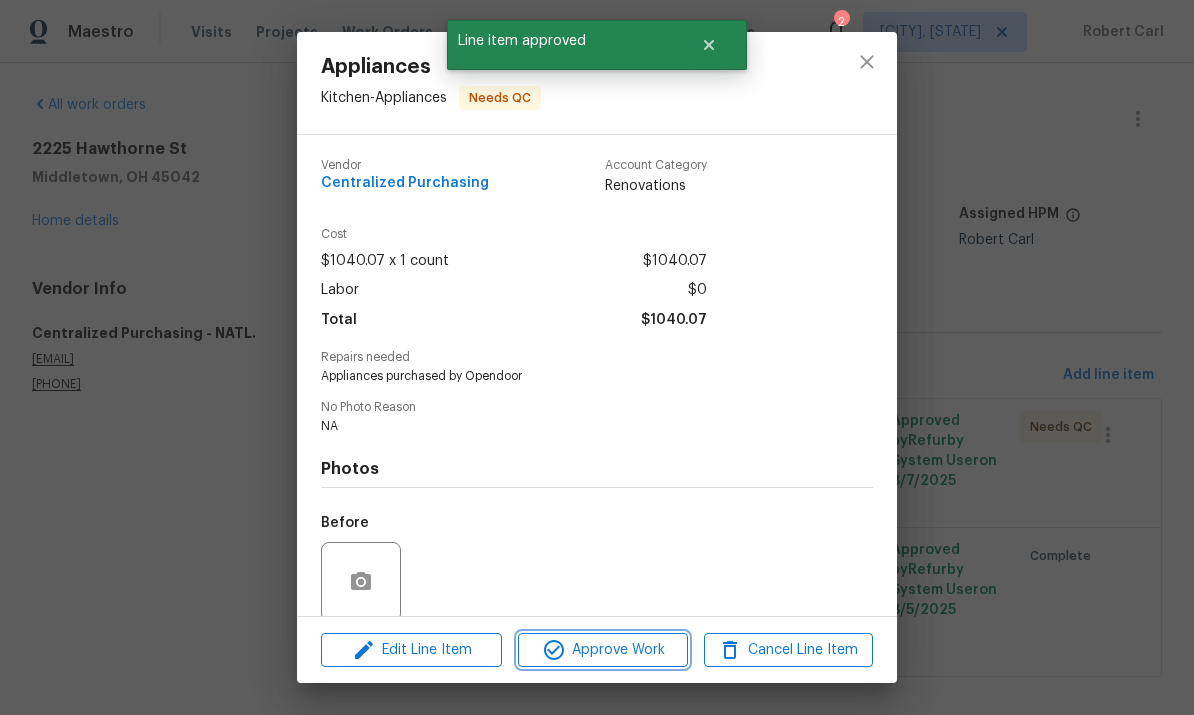 click on "Approve Work" at bounding box center (602, 650) 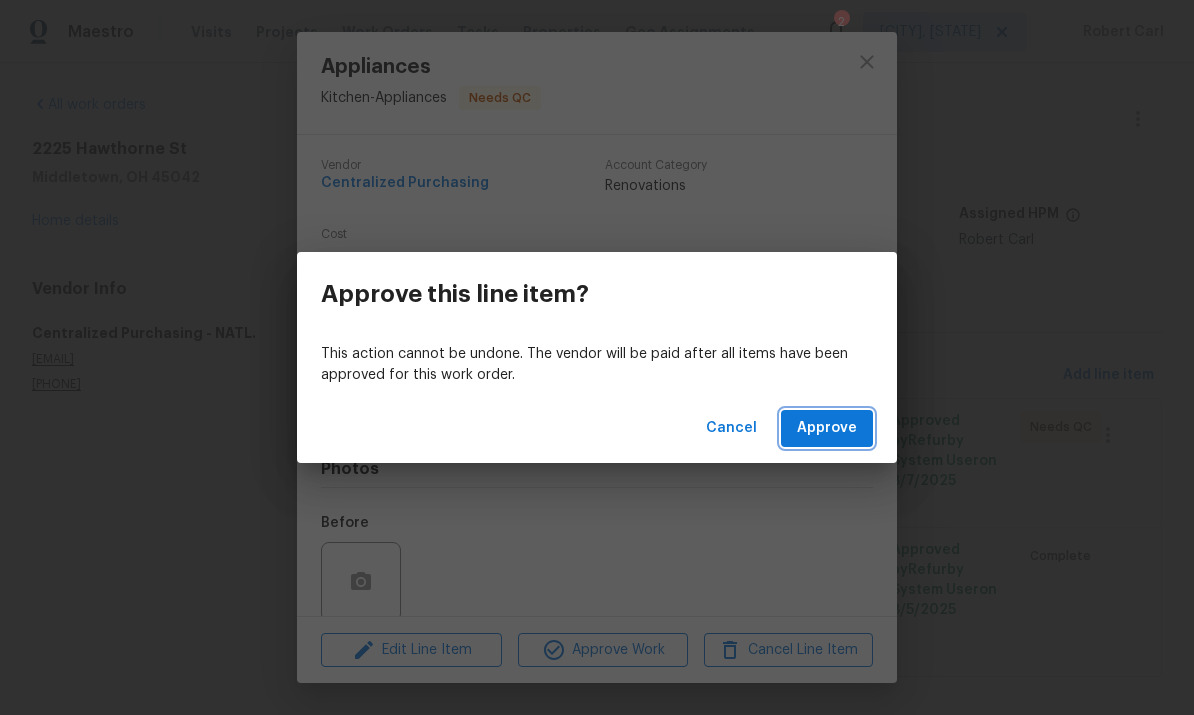 click on "Approve" at bounding box center (827, 428) 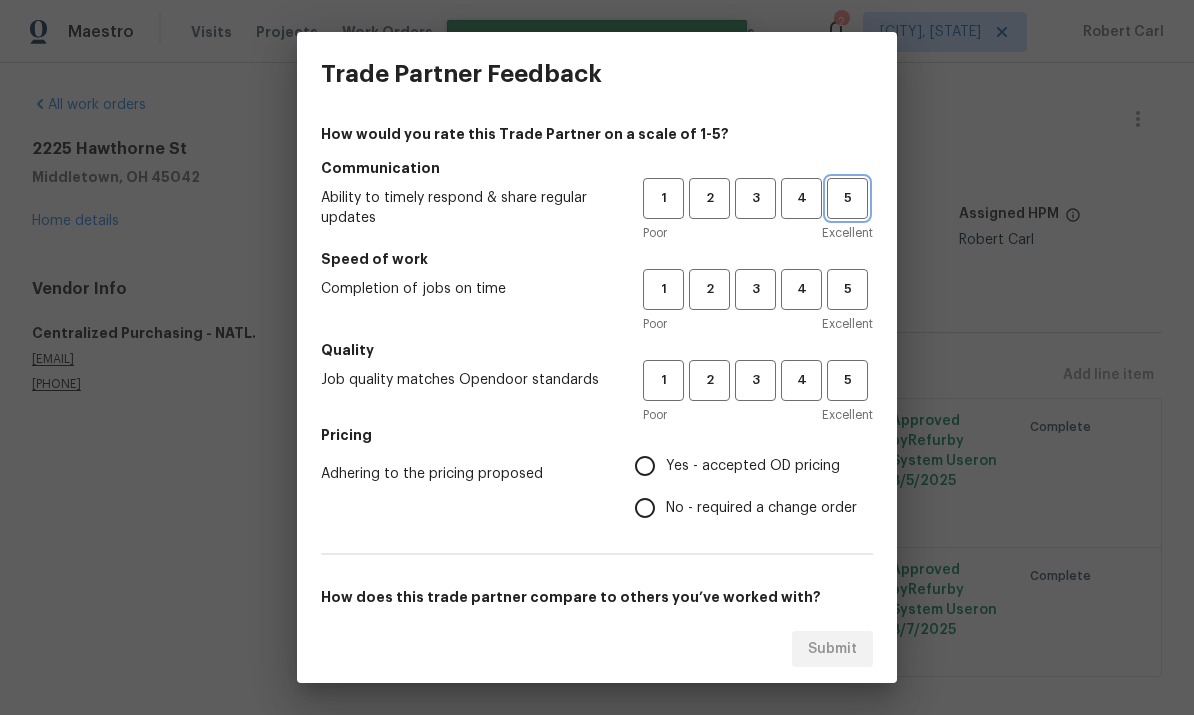click on "5" at bounding box center (847, 198) 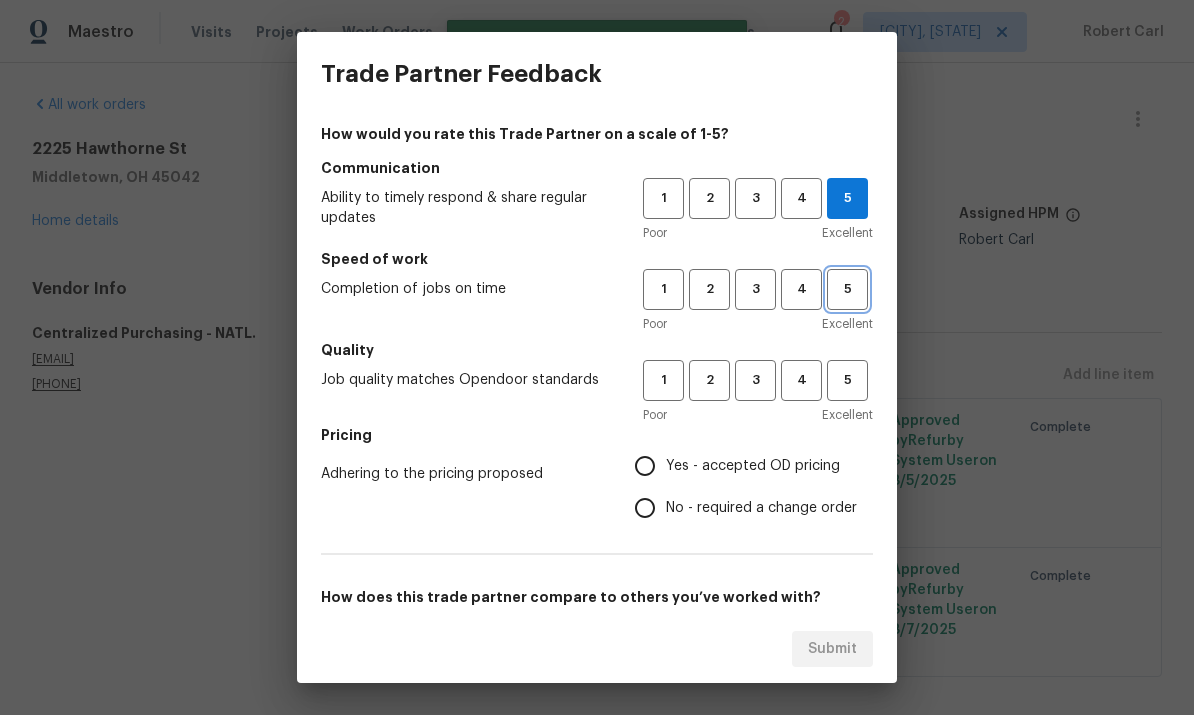 click on "5" at bounding box center (847, 289) 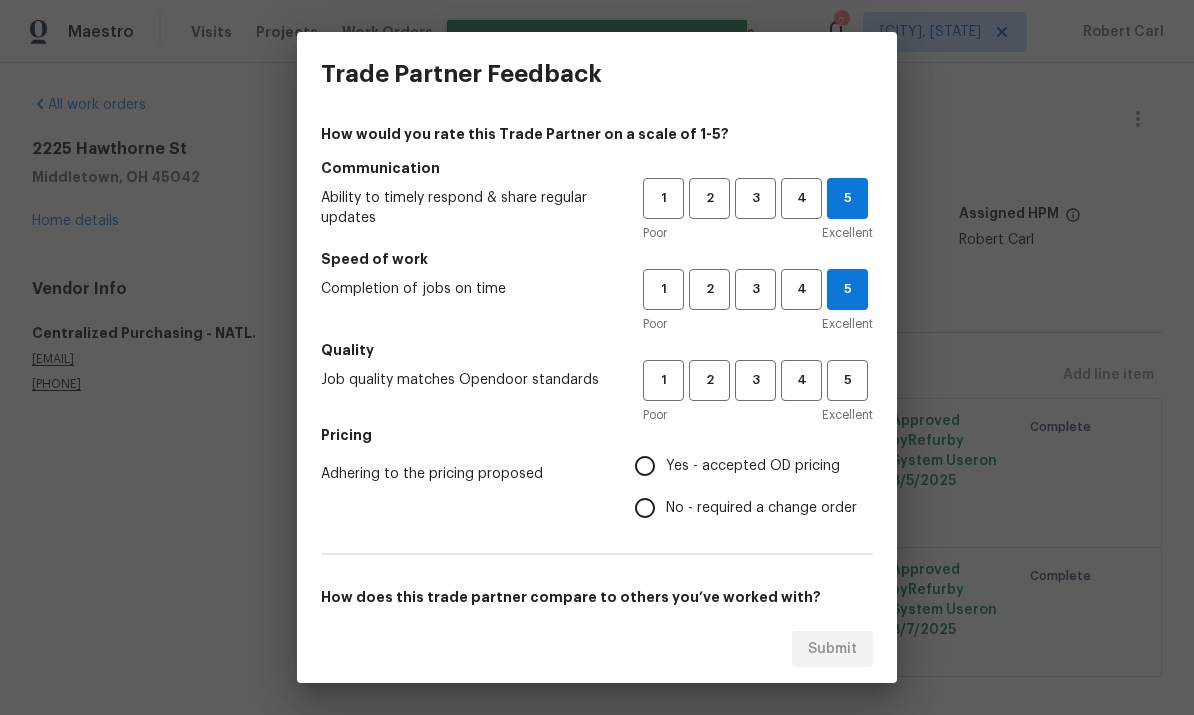 click on "How would you rate this Trade Partner on a scale of 1-5? Communication Ability to timely respond & share regular updates 1 2 3 4 5 Poor Excellent Speed of work Completion of jobs on time 1 2 3 4 5 Poor Excellent Quality Job quality matches Opendoor standards 1 2 3 4 5 Poor Excellent Pricing Adhering to the pricing proposed Yes - accepted OD pricing No - required a change order How does this trade partner compare to others you’ve worked with? This is my favorite trade partner This trade partner is better than most This trade partner is par for the course This trade partner is acceptable We shouldn't work with this trade partner Comments x ​" at bounding box center [597, 515] 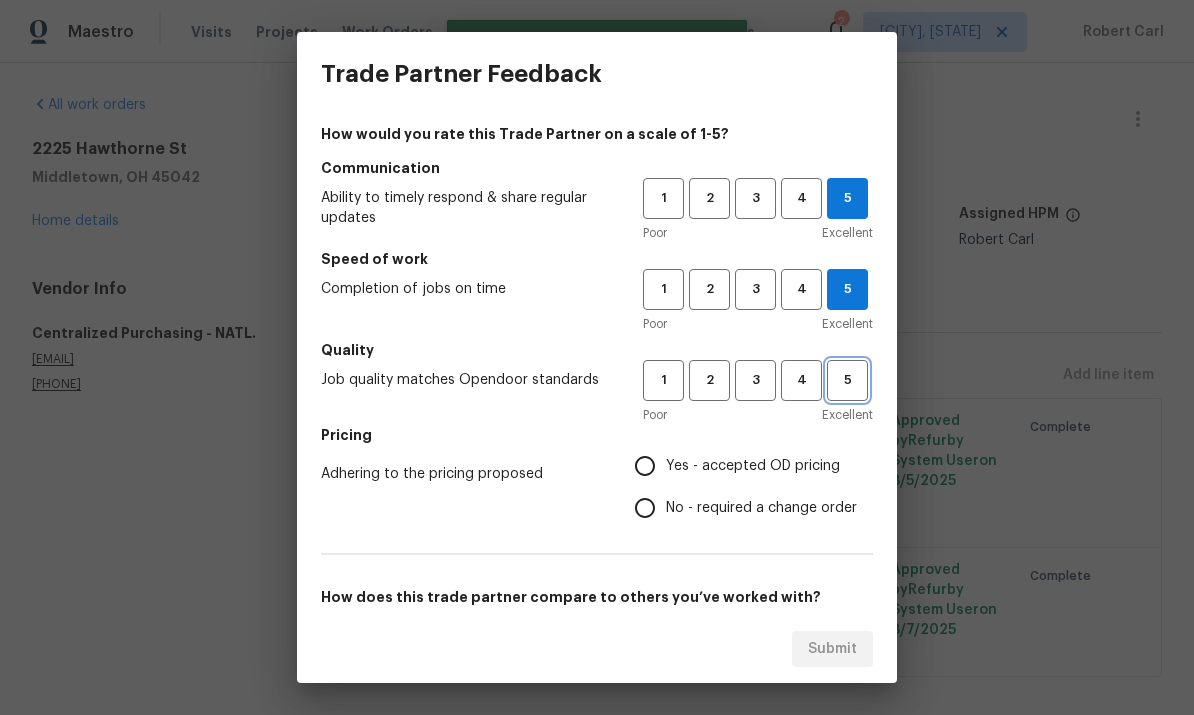 click on "5" at bounding box center (847, 380) 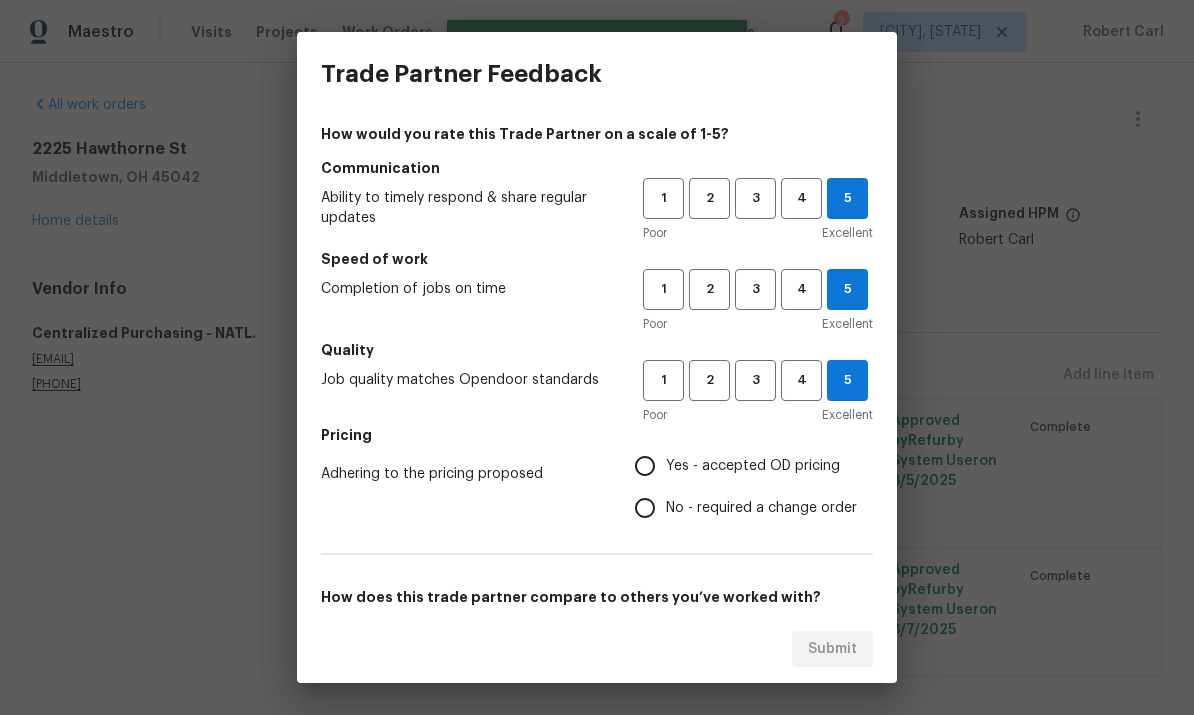 click on "Yes - accepted OD pricing" at bounding box center (645, 466) 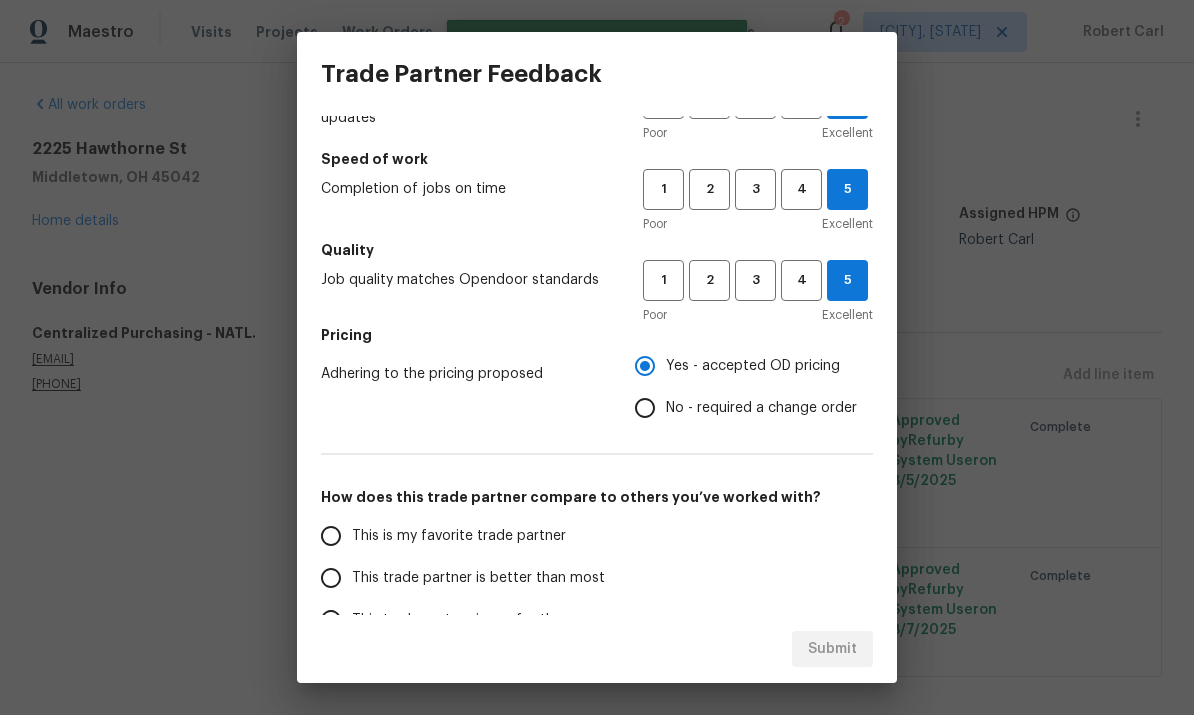 scroll, scrollTop: 176, scrollLeft: 0, axis: vertical 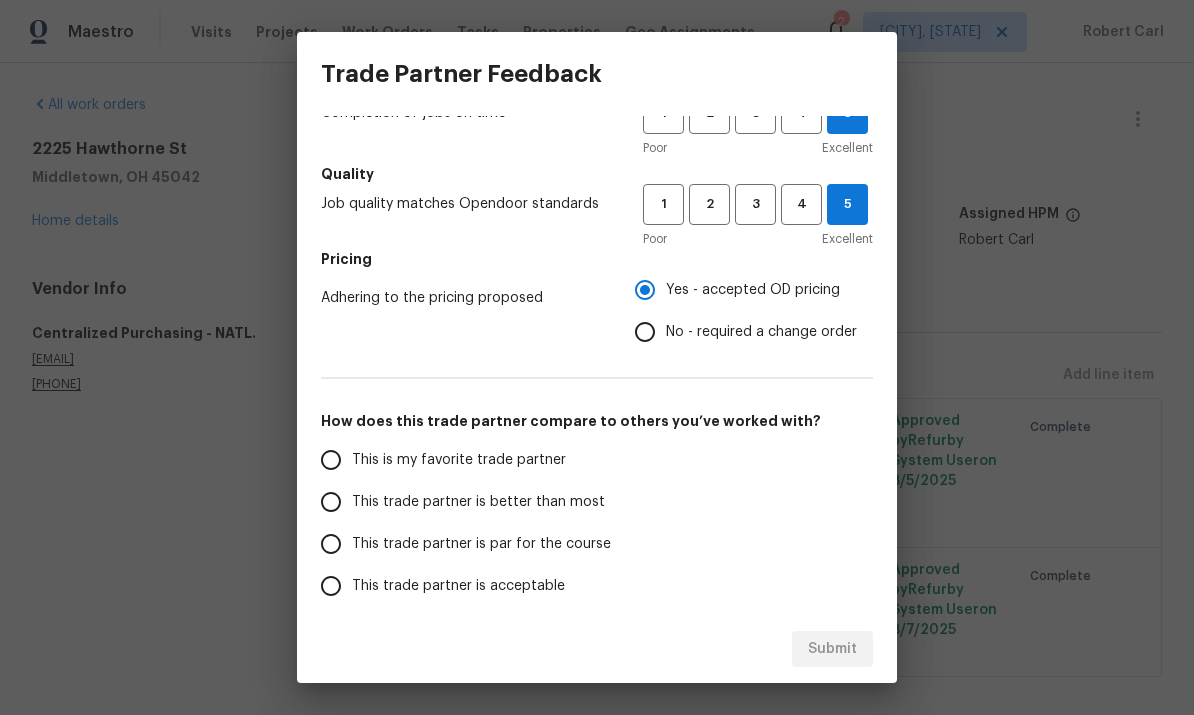 click on "This is my favorite trade partner" at bounding box center [468, 460] 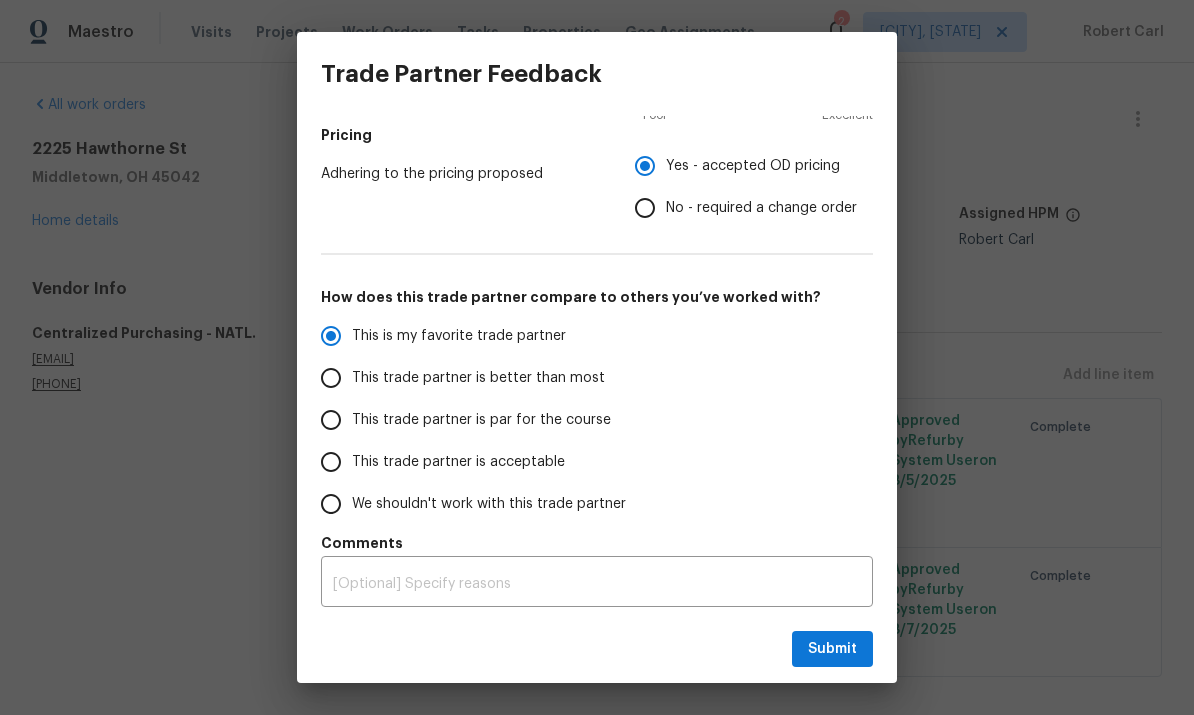 scroll, scrollTop: 300, scrollLeft: 0, axis: vertical 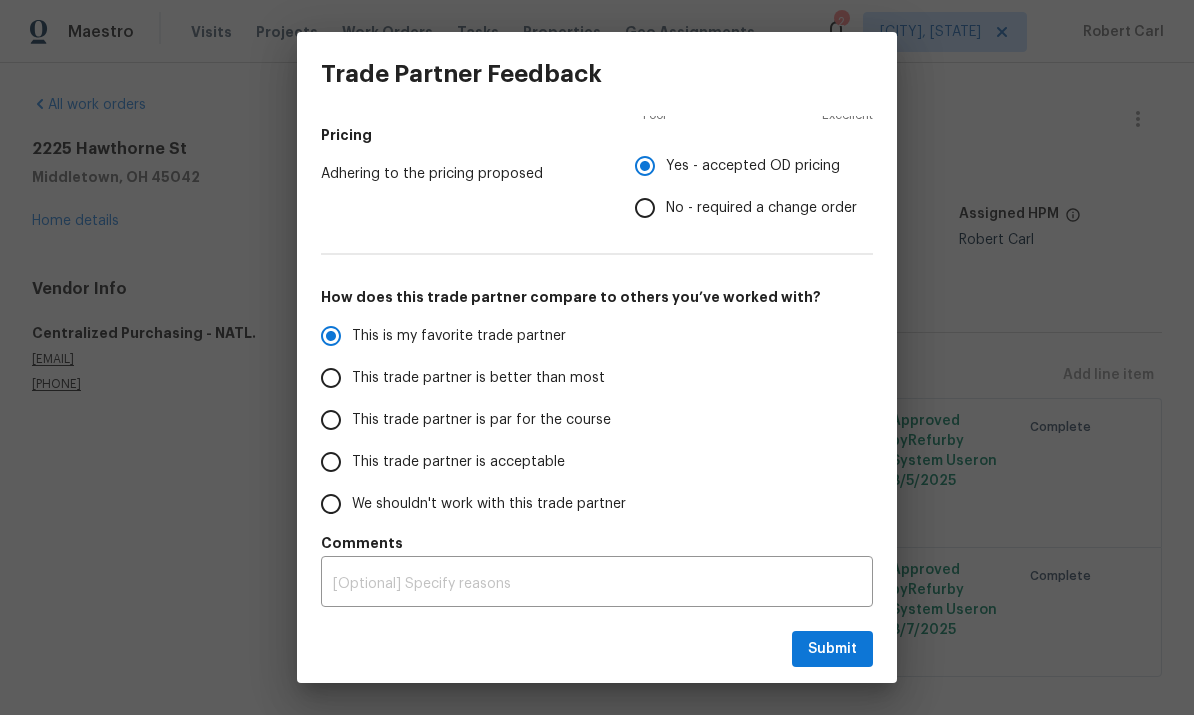 click at bounding box center (597, 584) 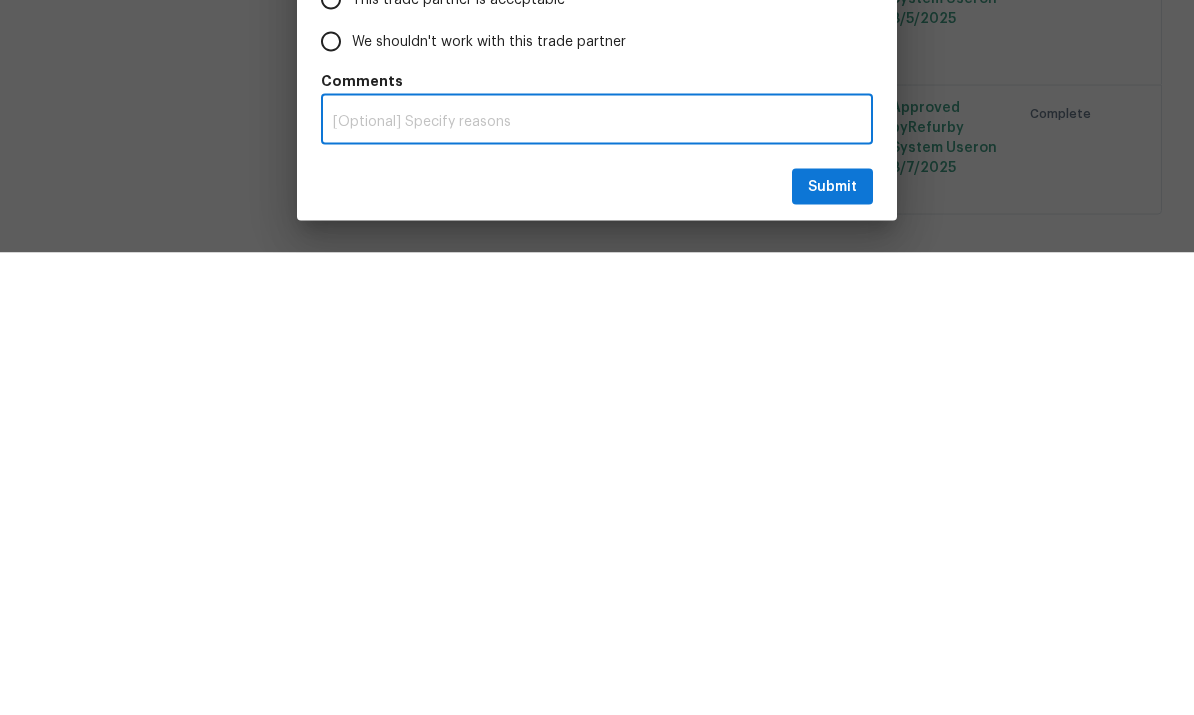 radio on "true" 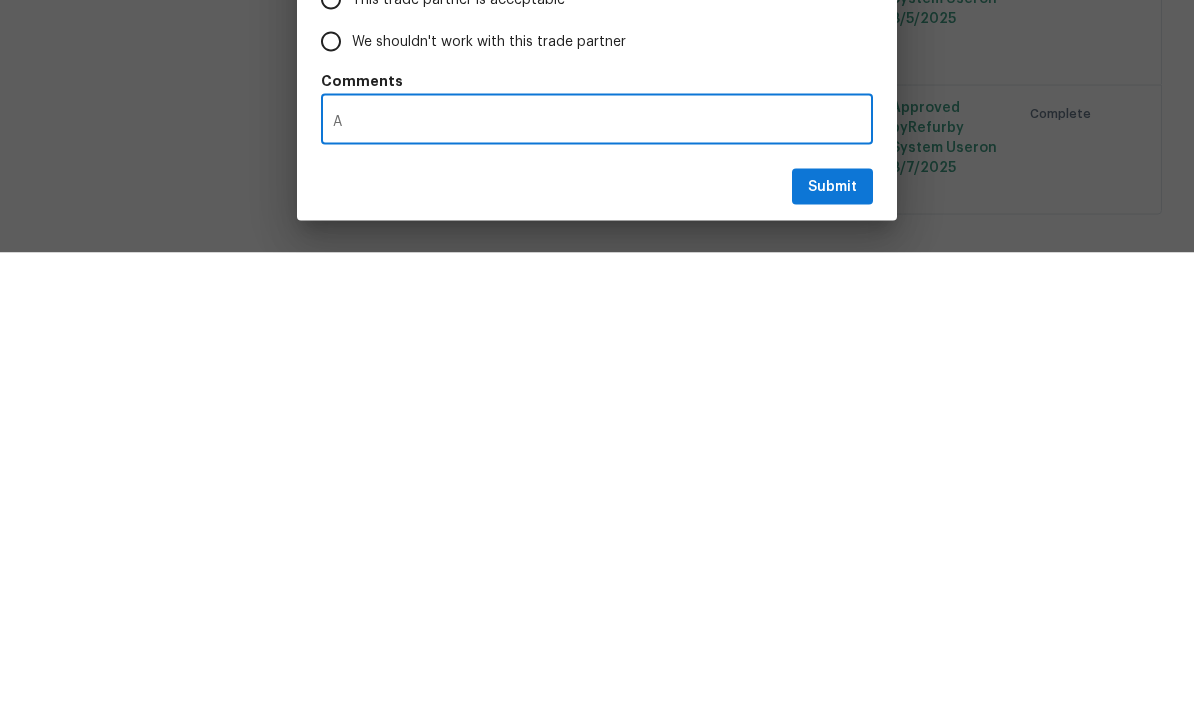 radio on "false" 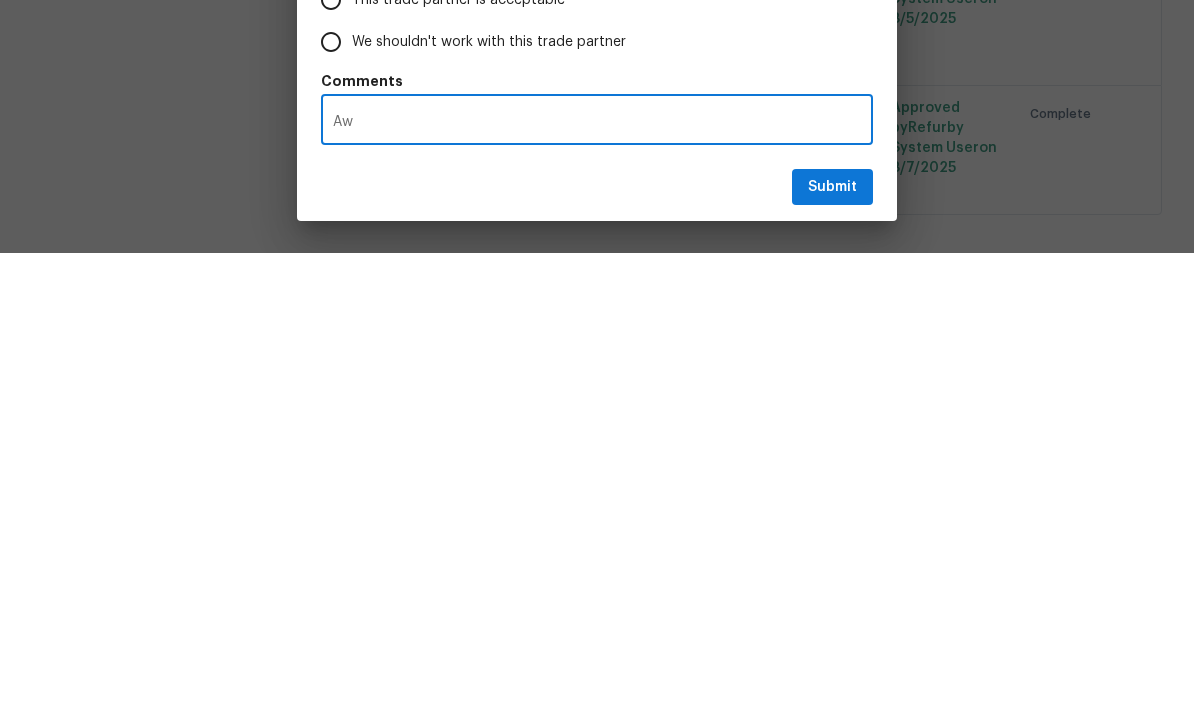 radio on "false" 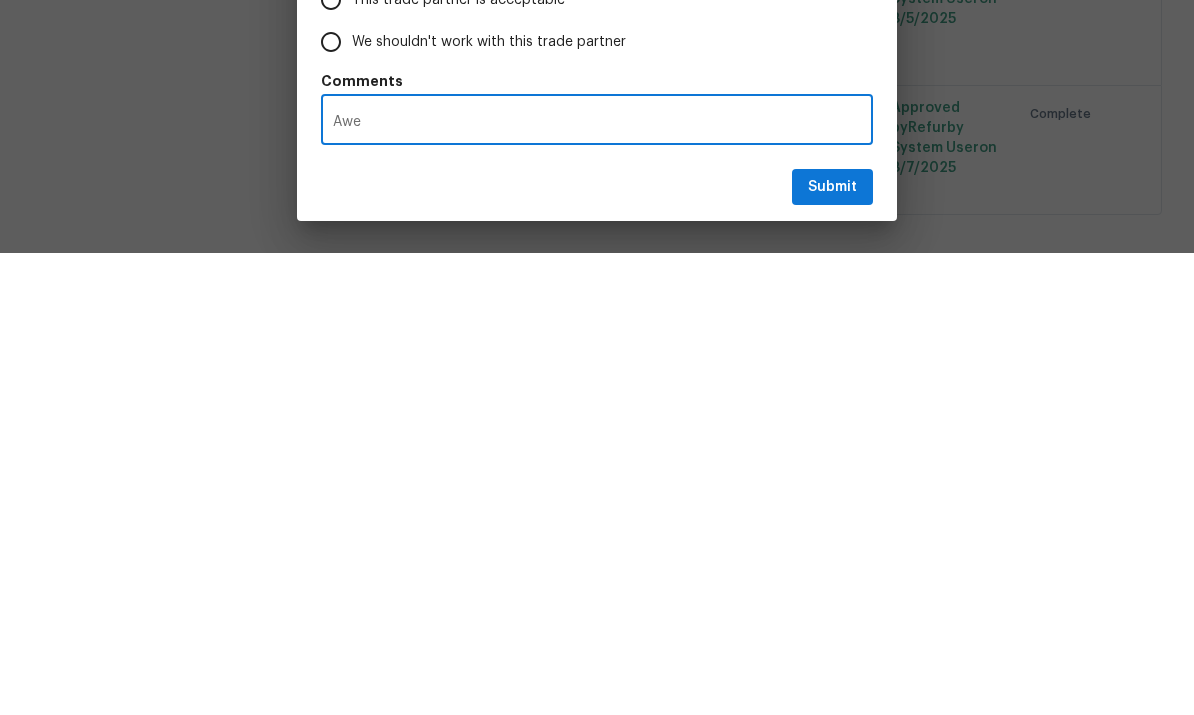 radio on "false" 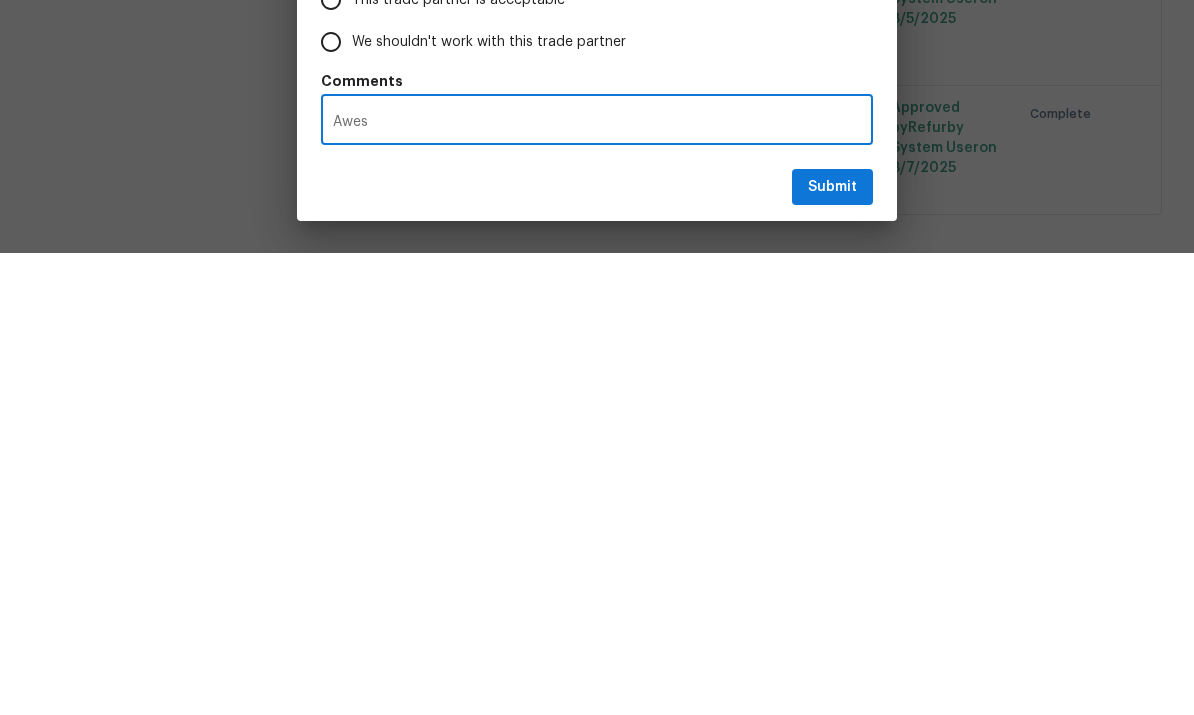 radio on "false" 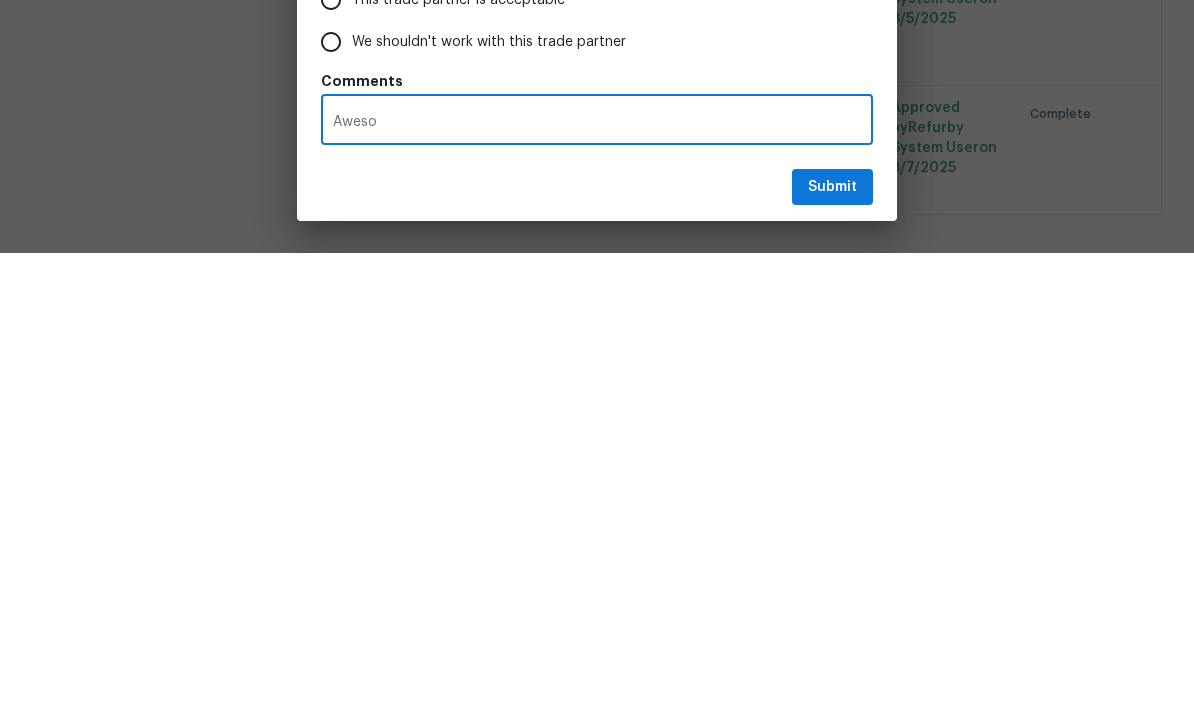 radio on "false" 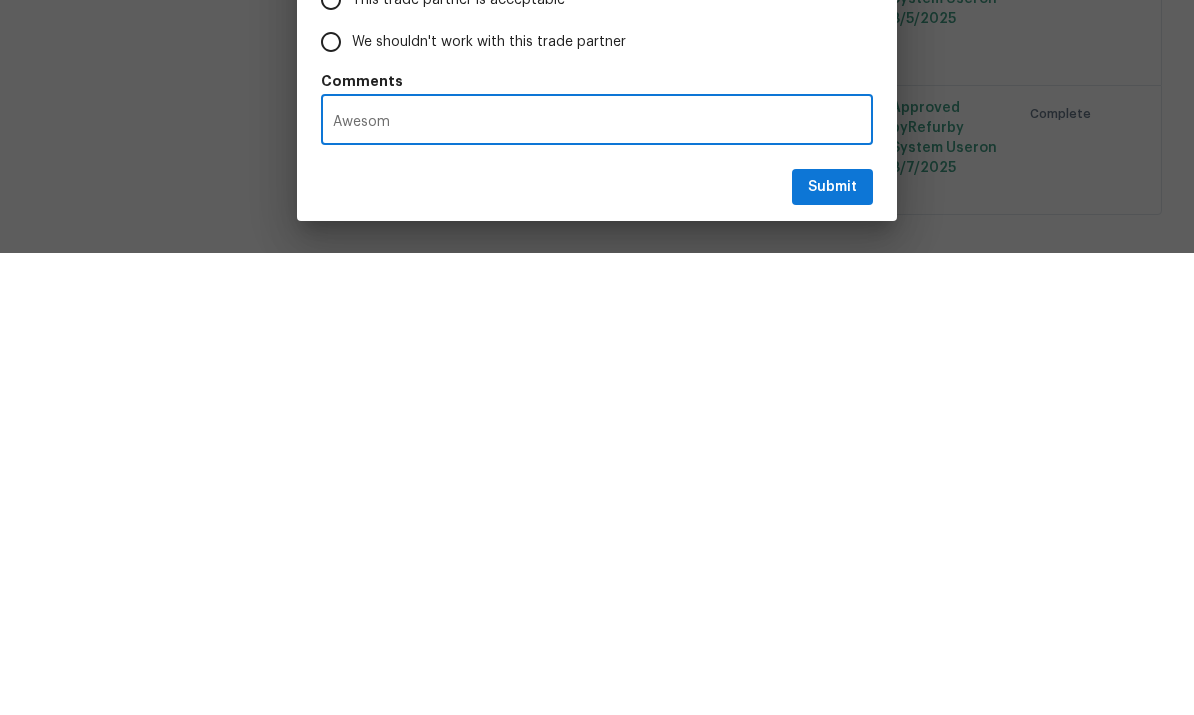 radio on "false" 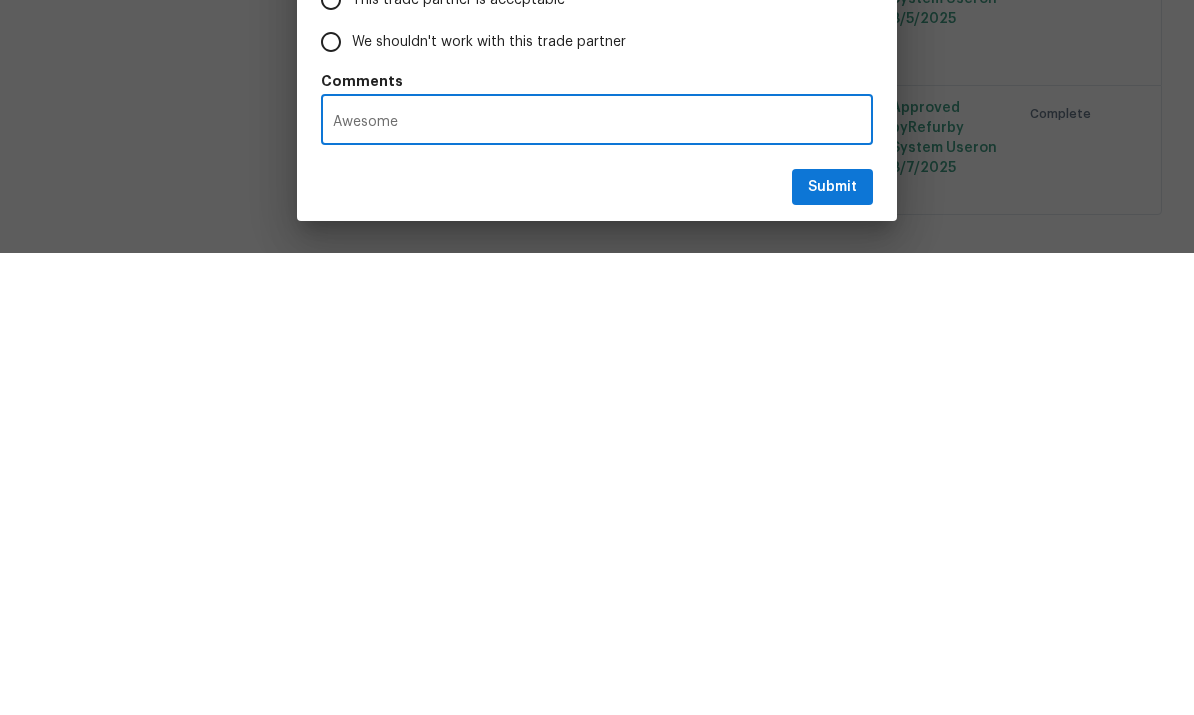 radio on "false" 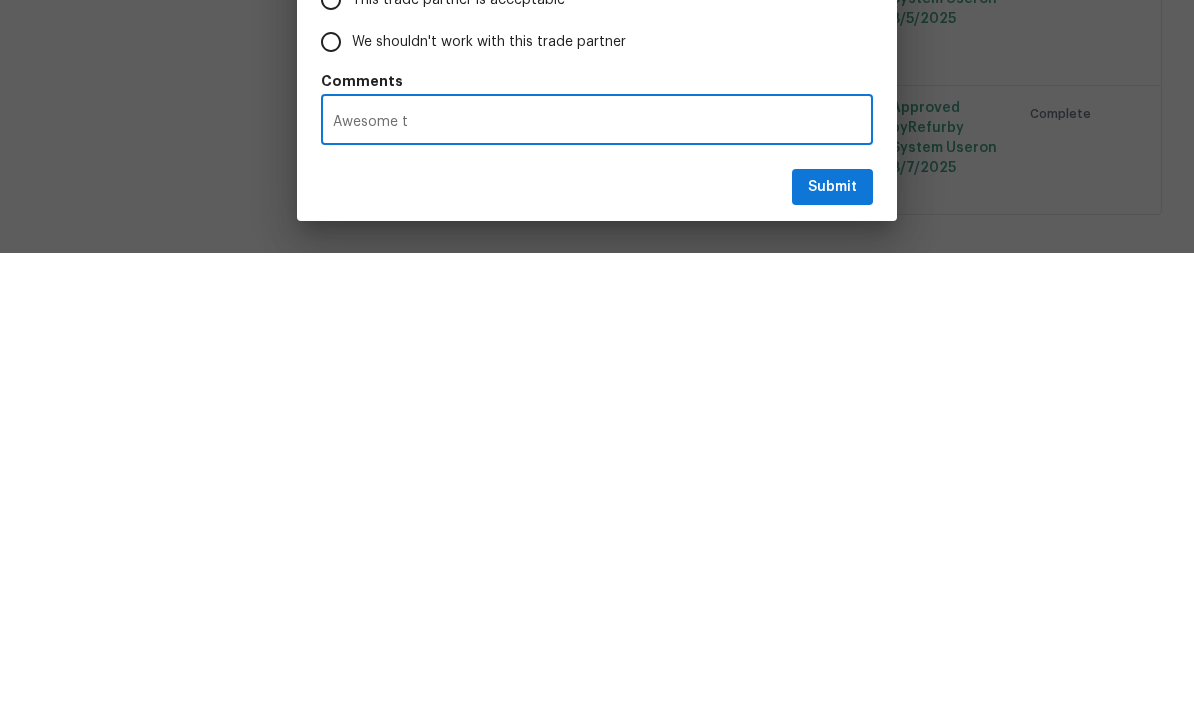 radio on "false" 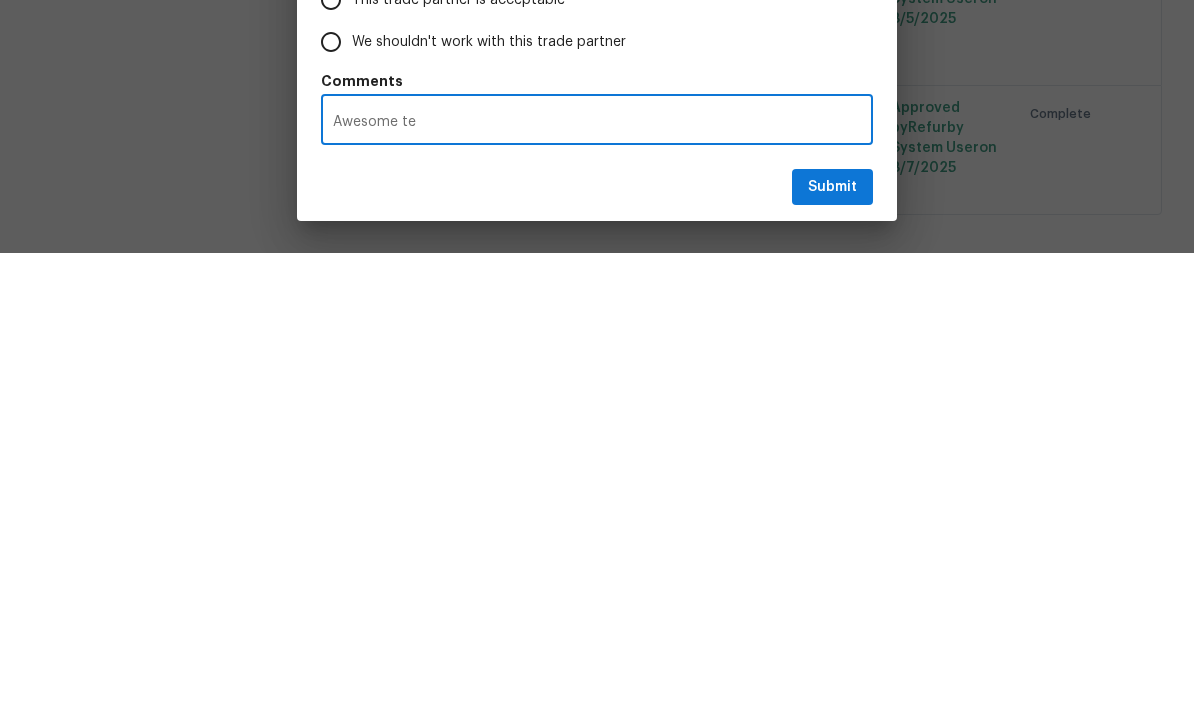 radio on "false" 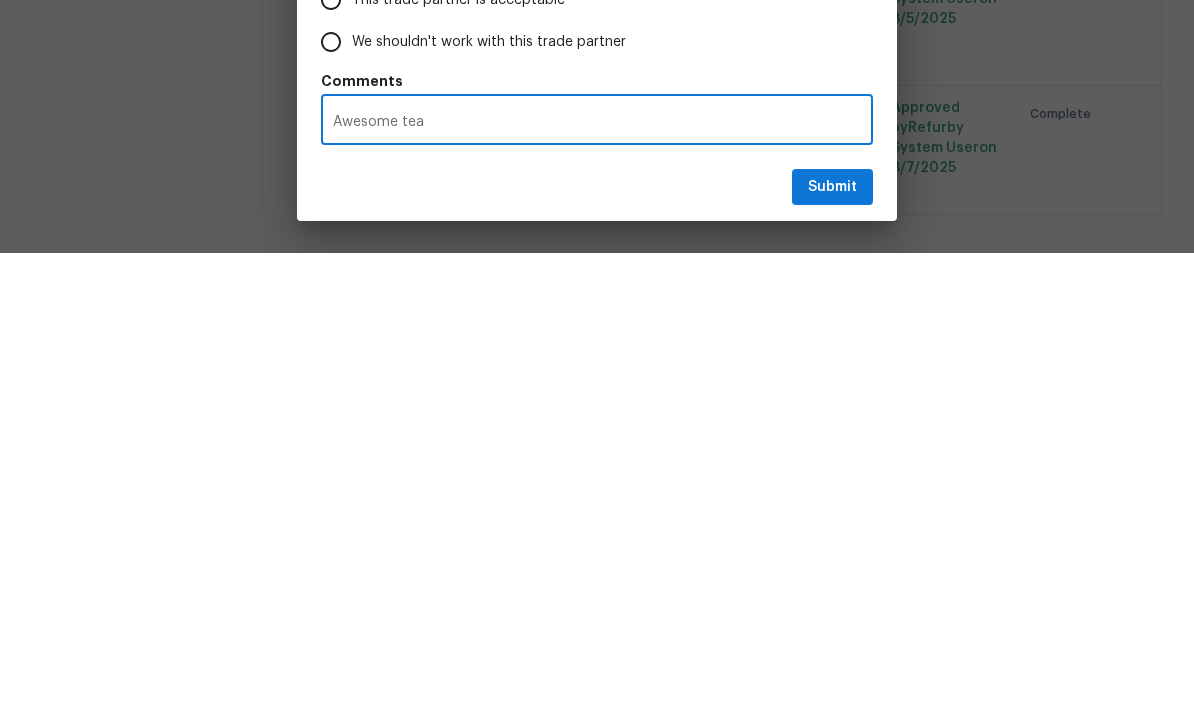 radio on "false" 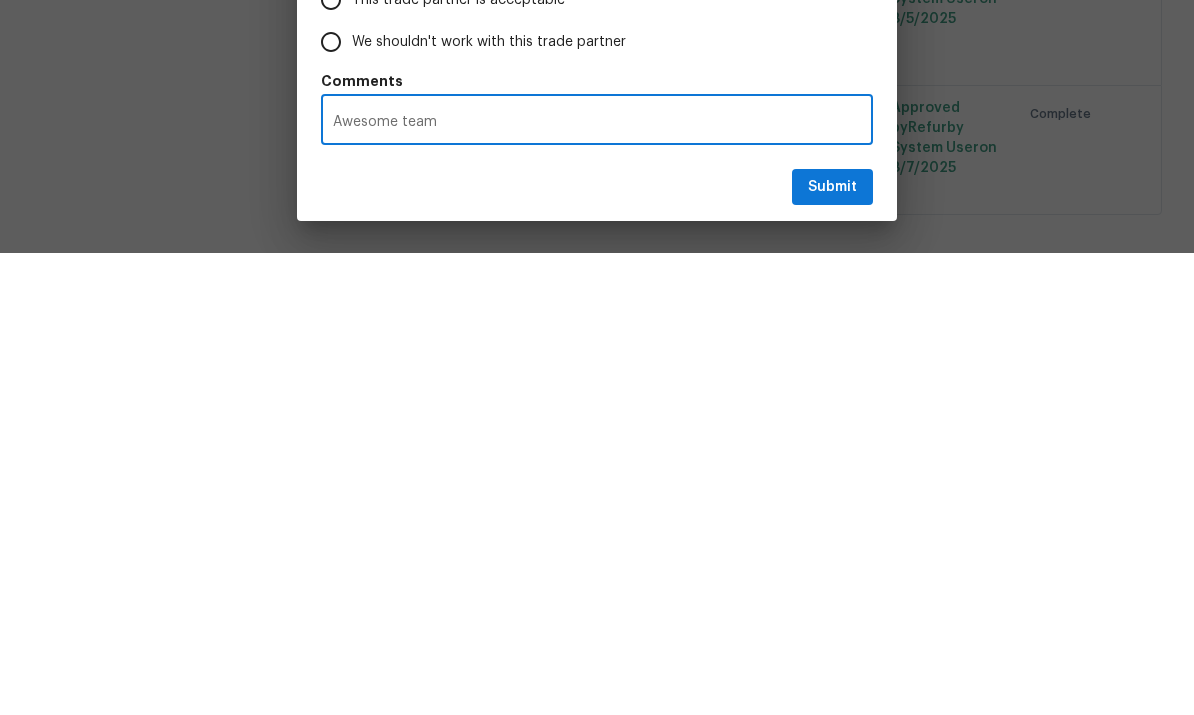 type on "Awesome team" 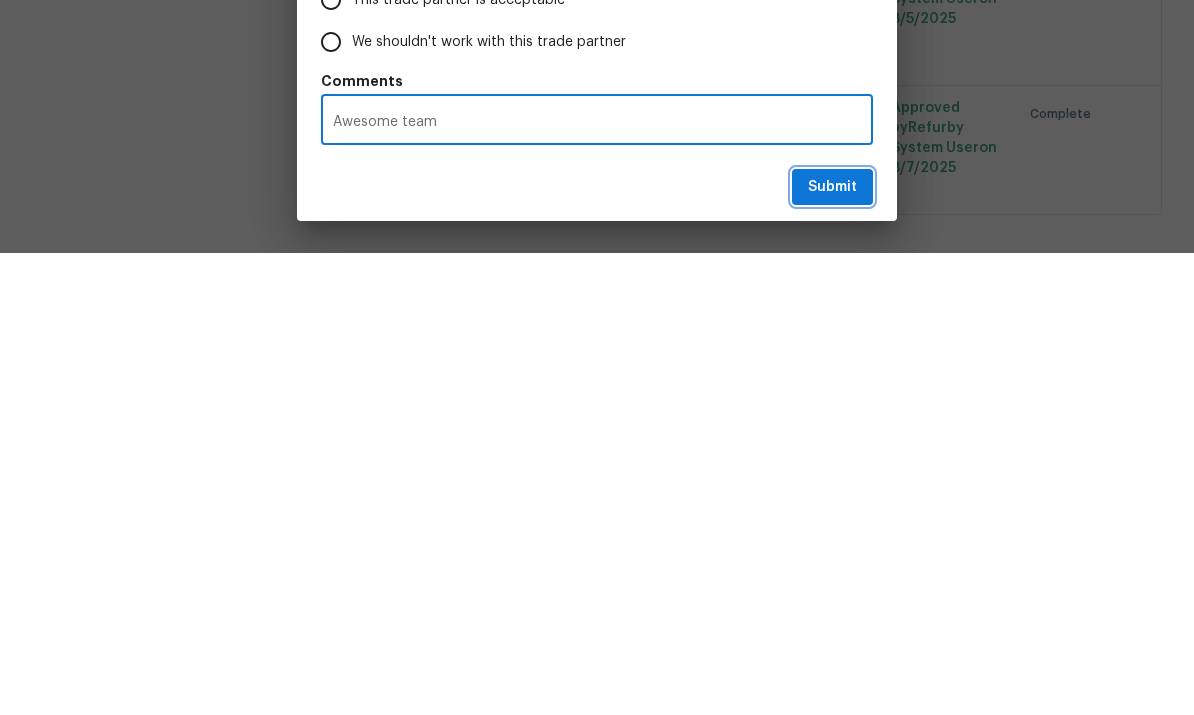 click on "Submit" at bounding box center [832, 649] 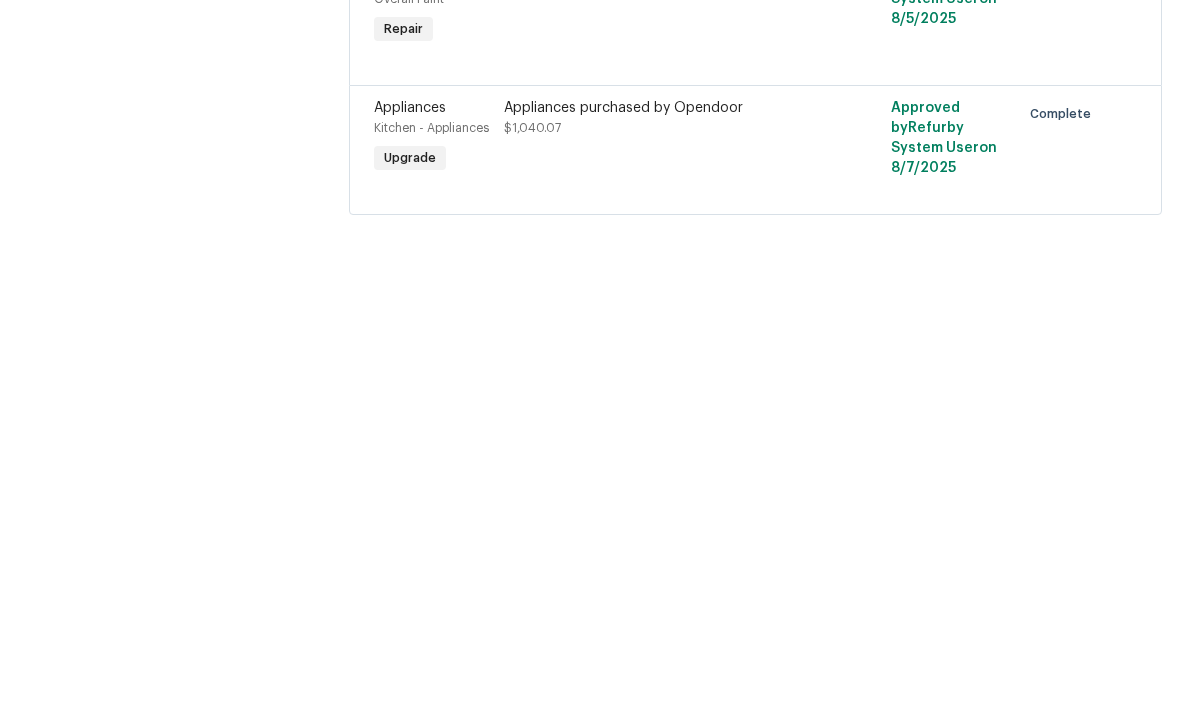 scroll, scrollTop: 21, scrollLeft: 0, axis: vertical 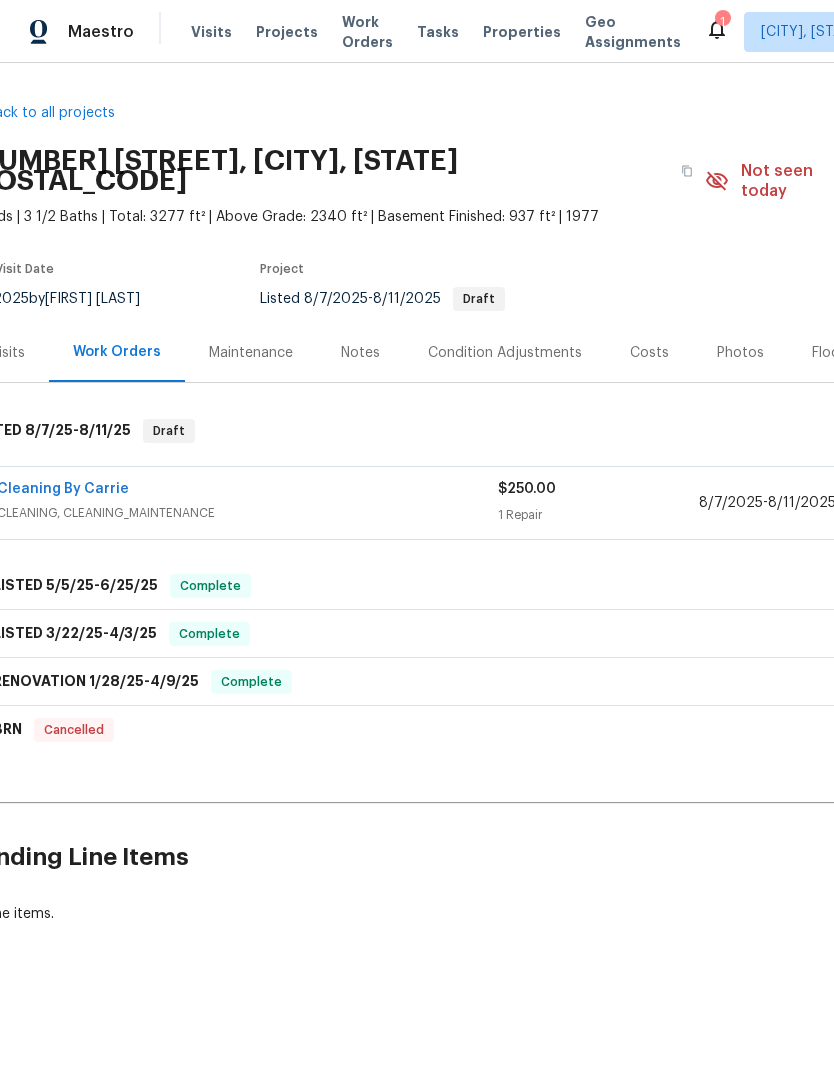 click on "Cleaning By Carrie" at bounding box center (63, 489) 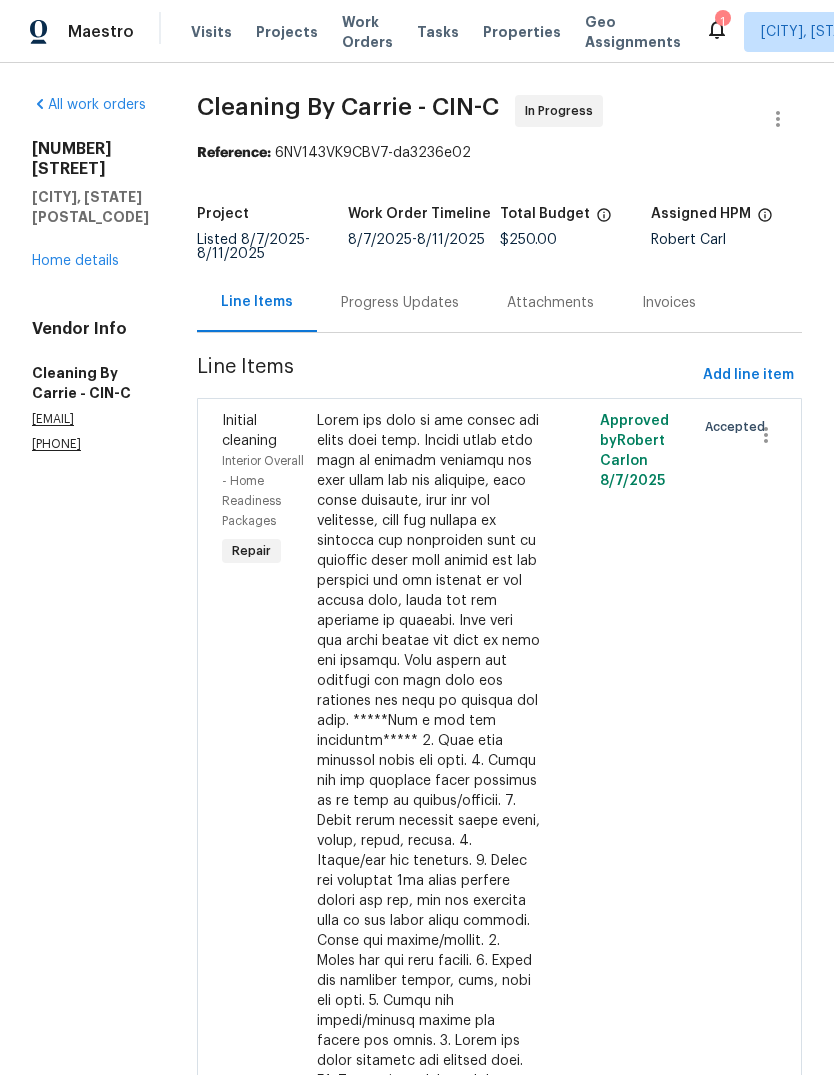 click at bounding box center (429, 1011) 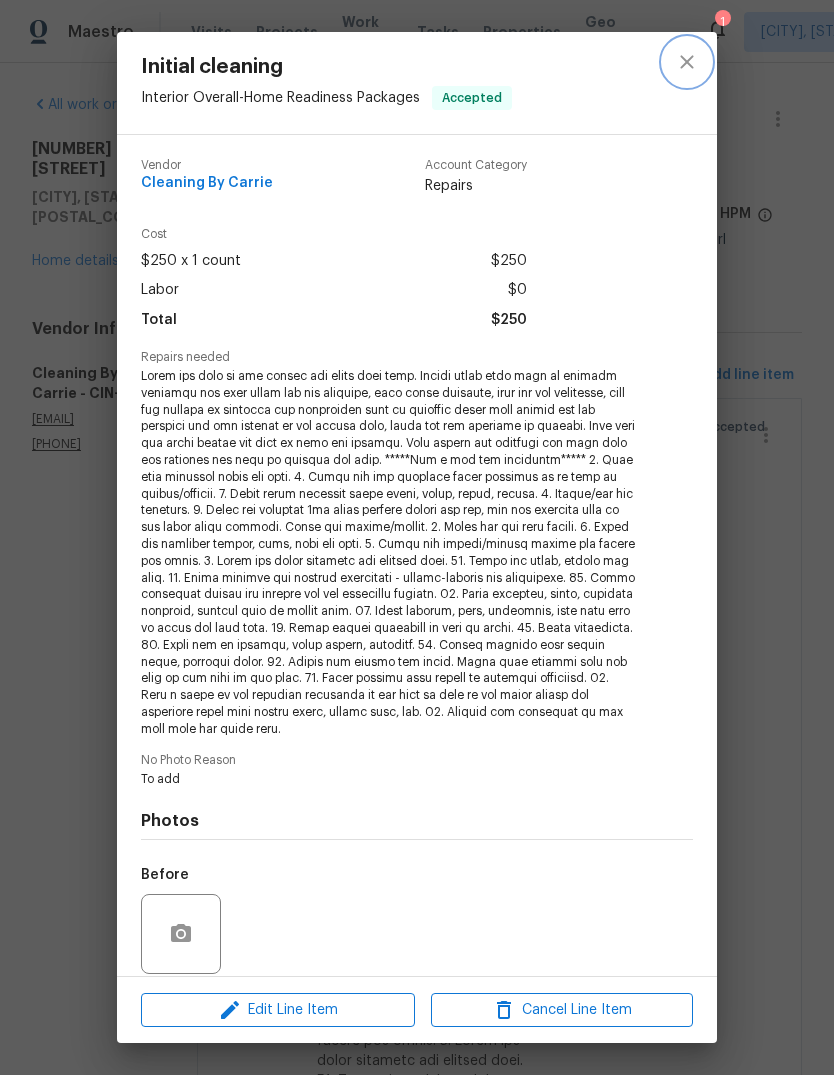 click 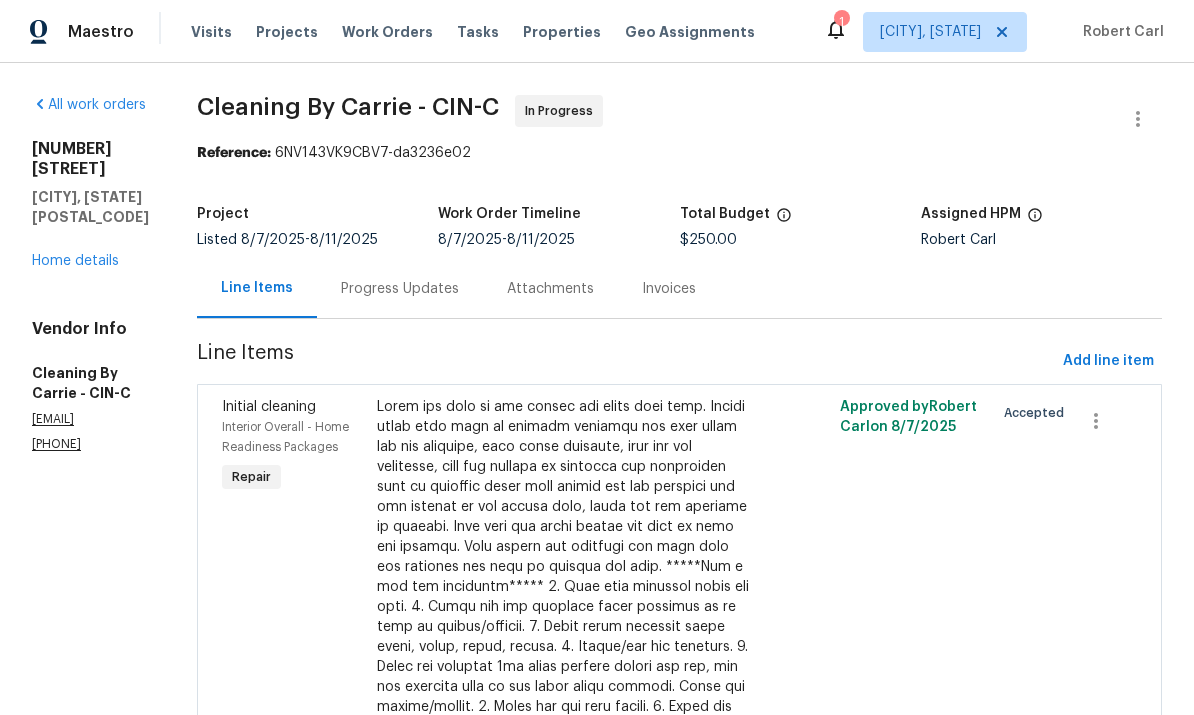 scroll, scrollTop: 0, scrollLeft: 0, axis: both 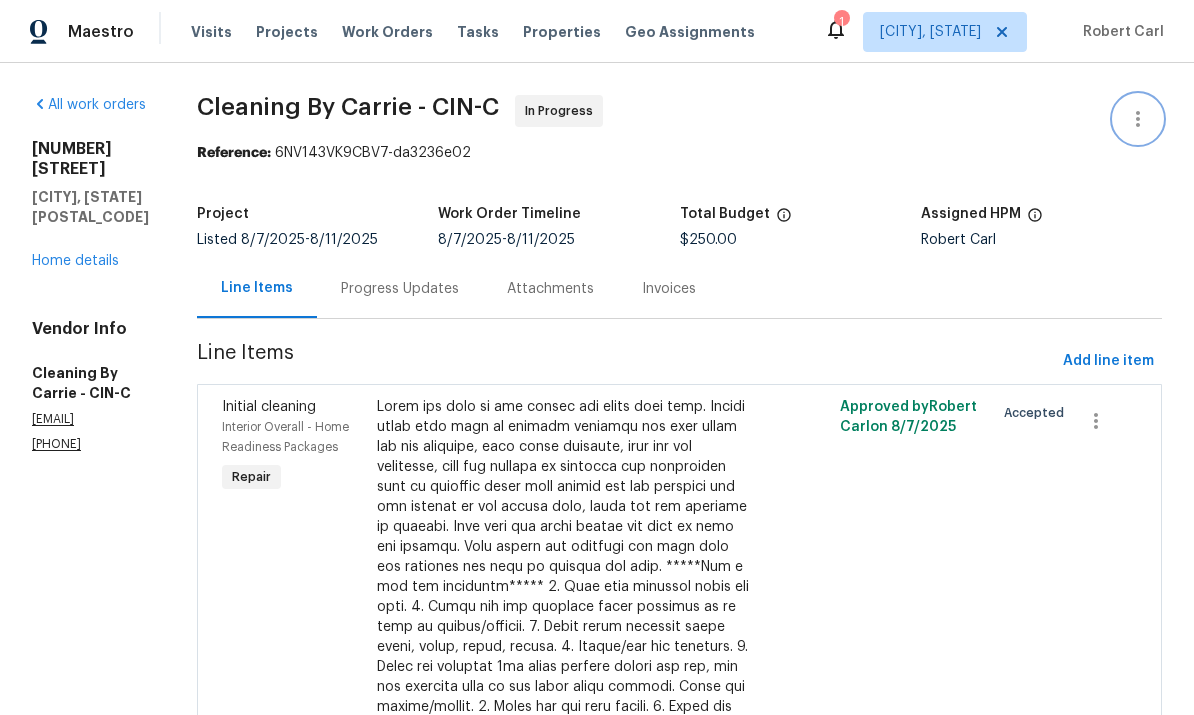 click 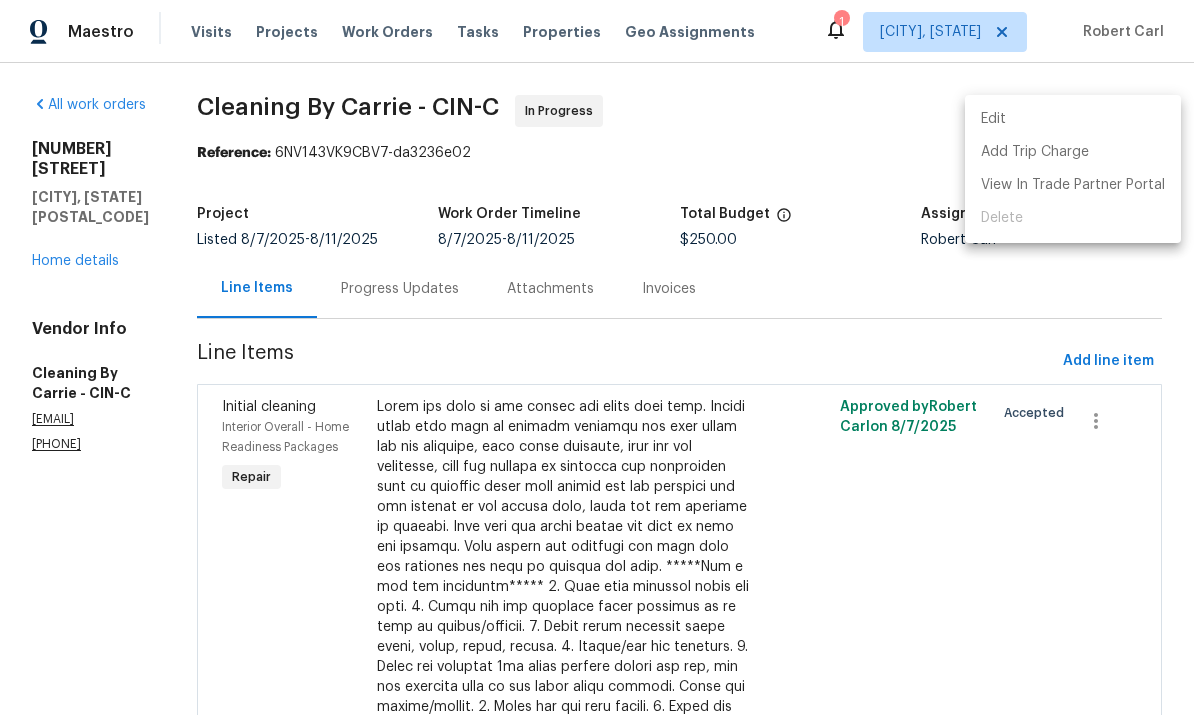 click at bounding box center (597, 357) 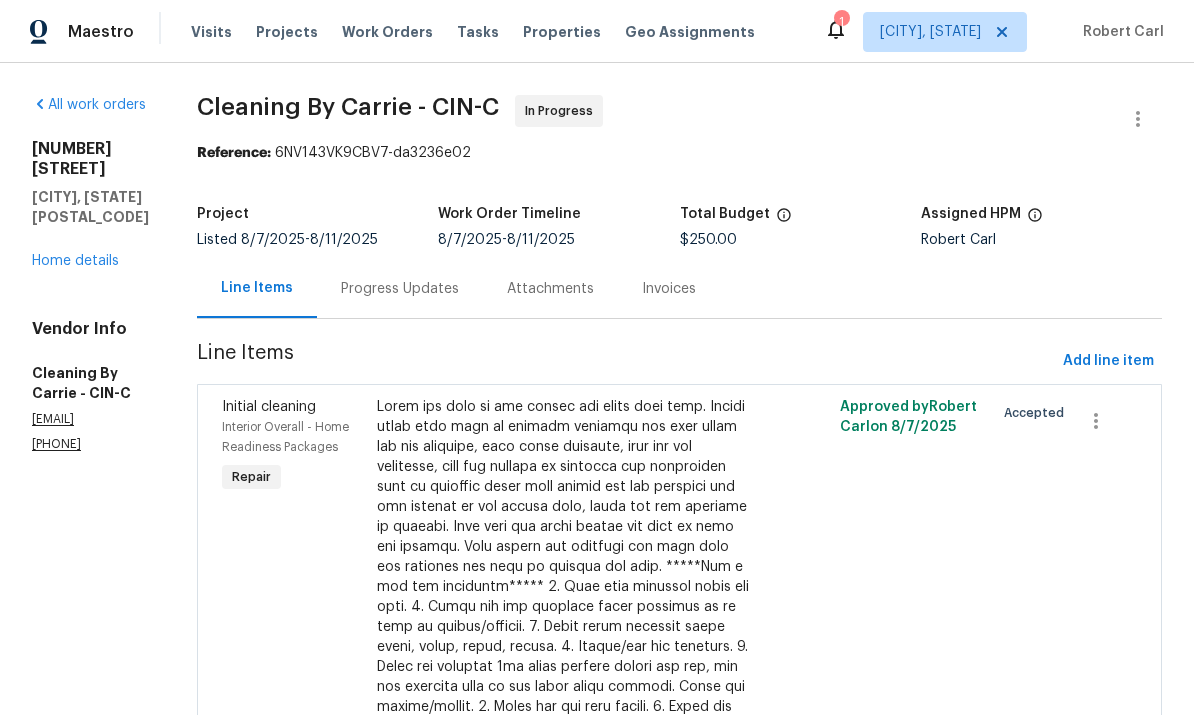 click on "Home details" at bounding box center [75, 261] 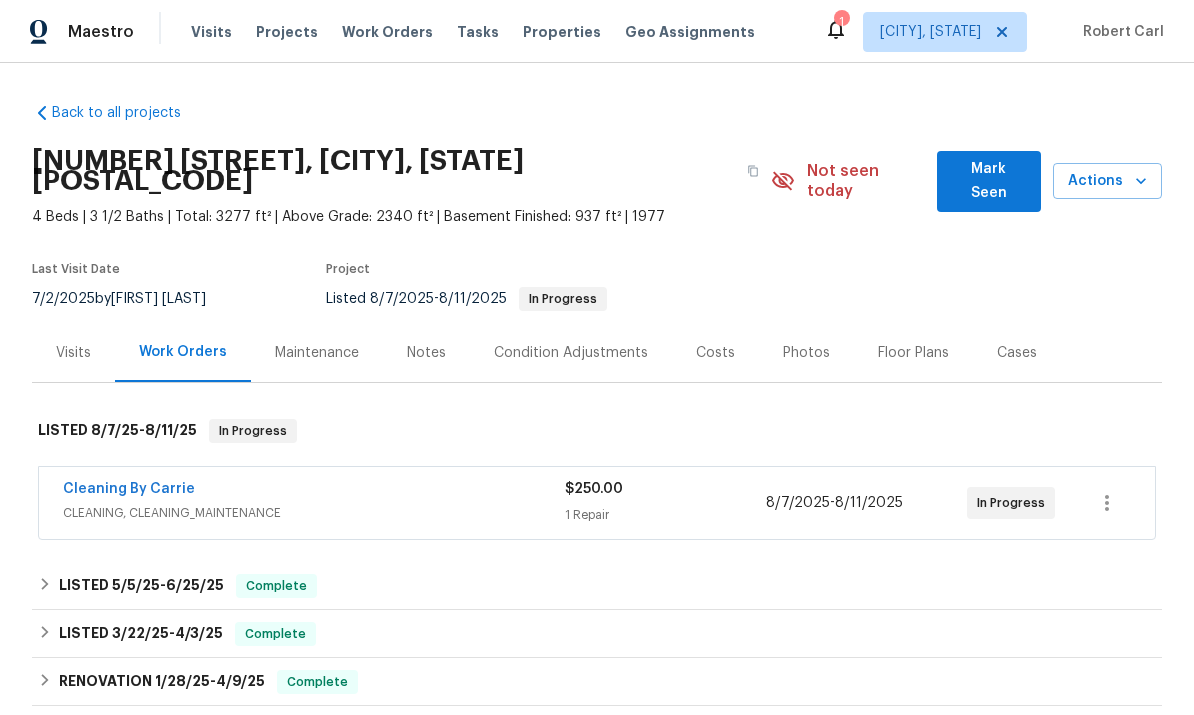 click on "Cleaning By Carrie" at bounding box center (129, 489) 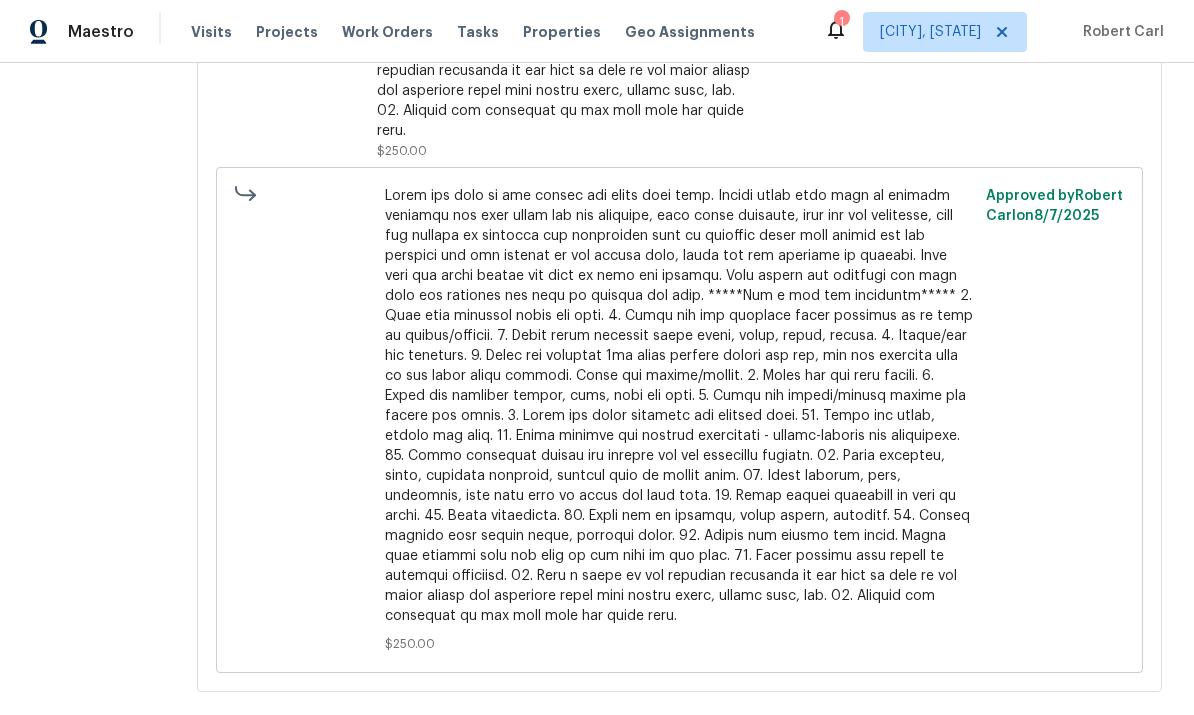 scroll, scrollTop: 955, scrollLeft: 0, axis: vertical 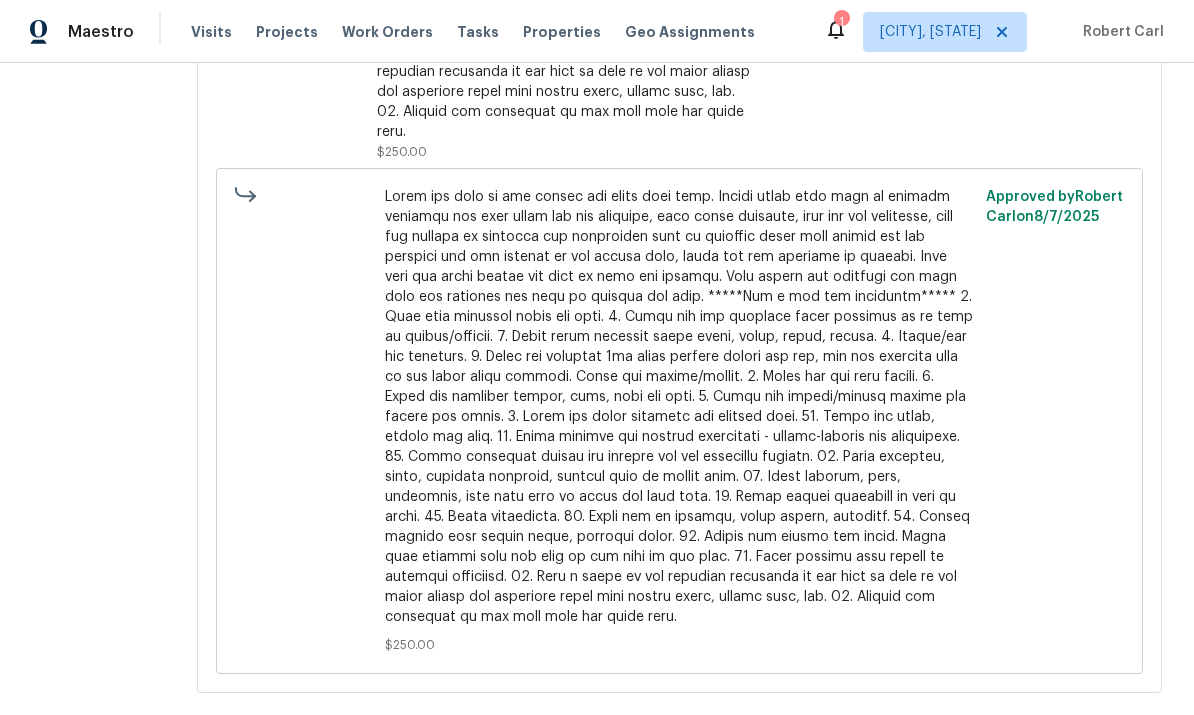 click at bounding box center (564, -208) 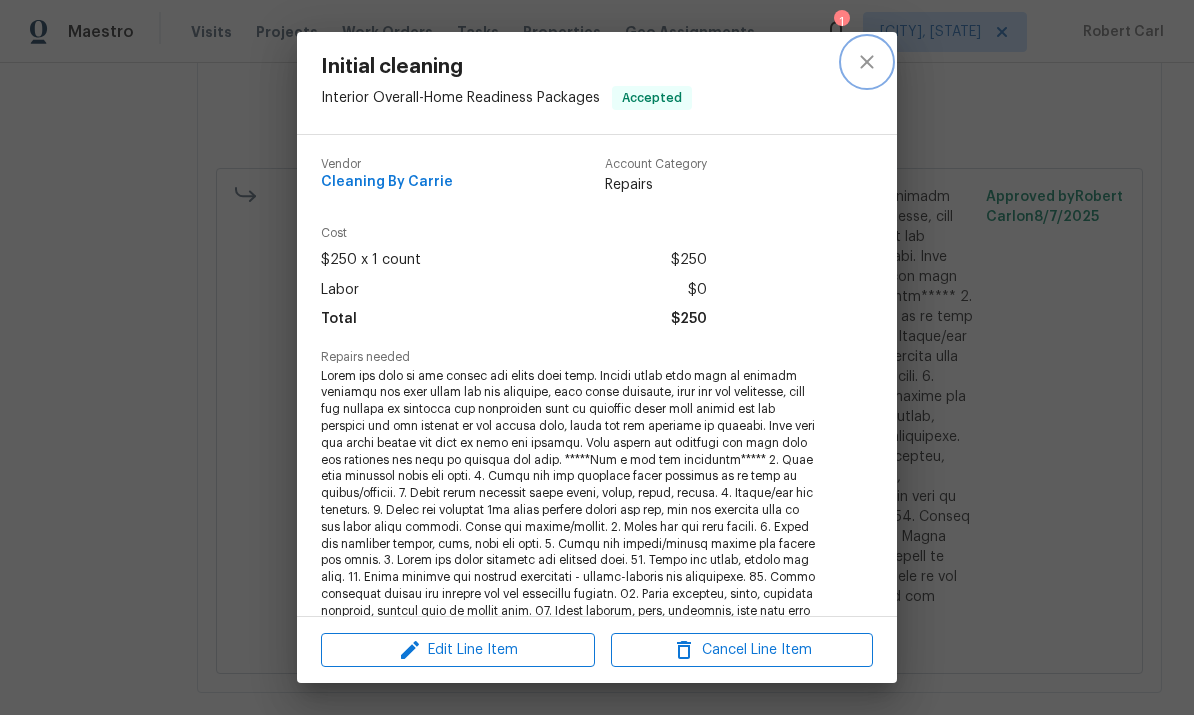 click 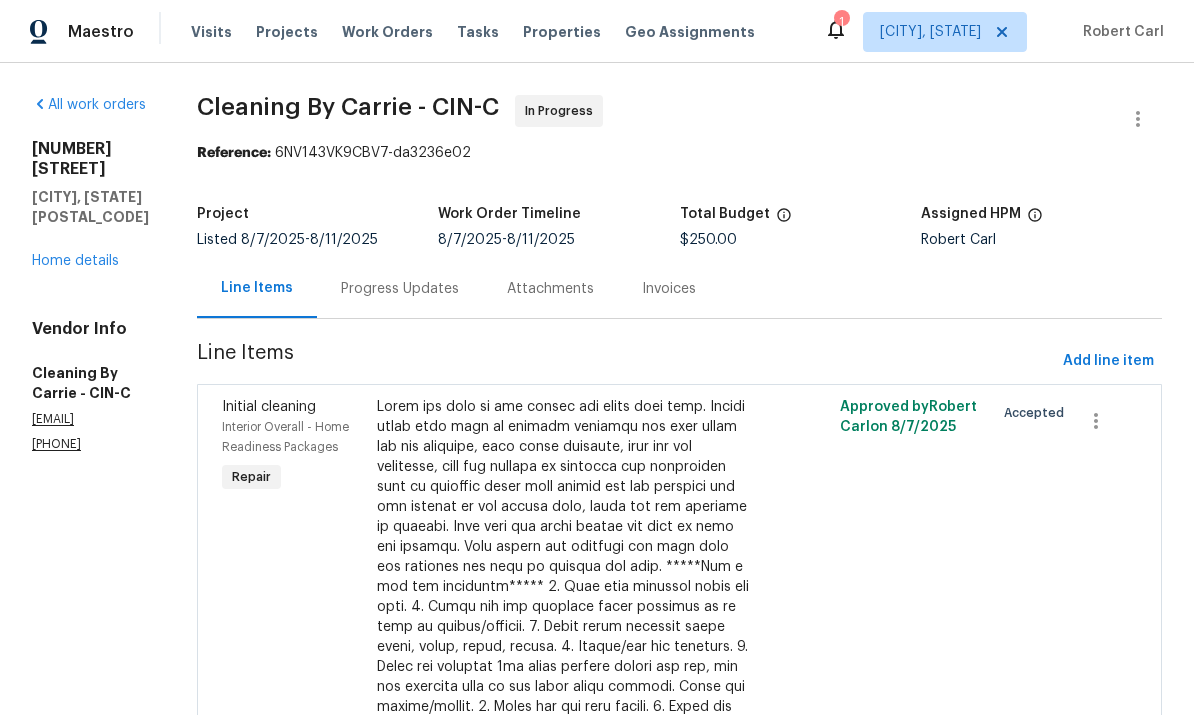 scroll, scrollTop: 0, scrollLeft: 0, axis: both 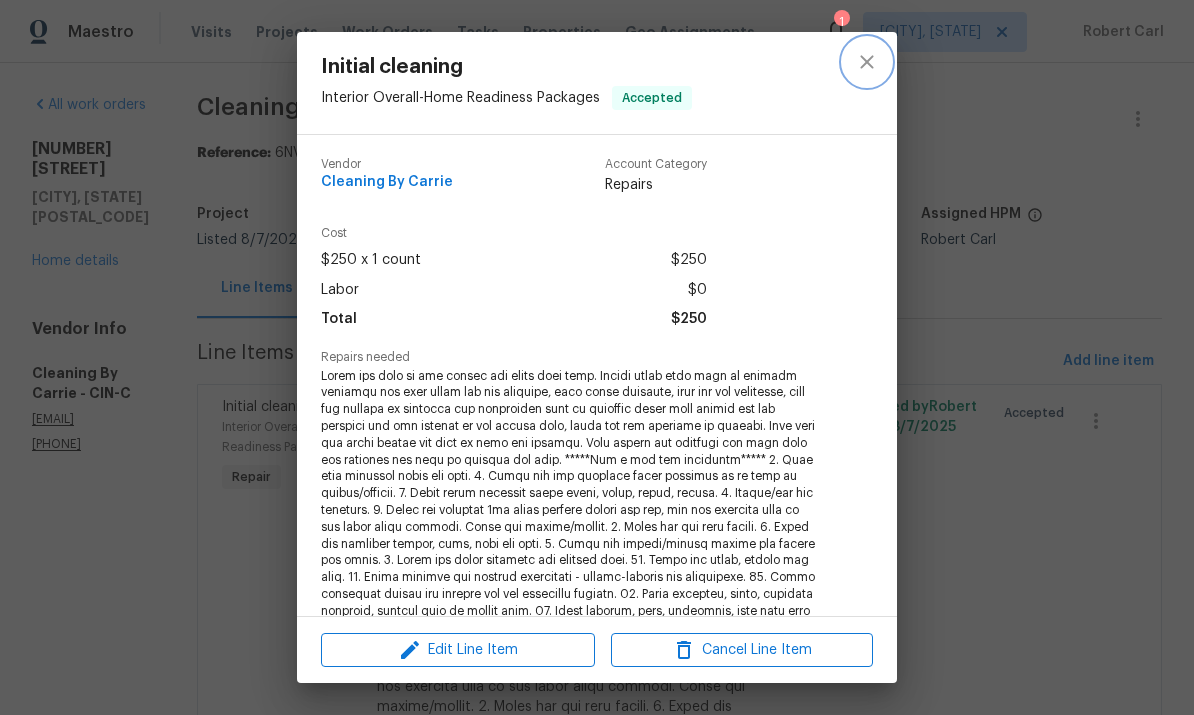 click at bounding box center [867, 62] 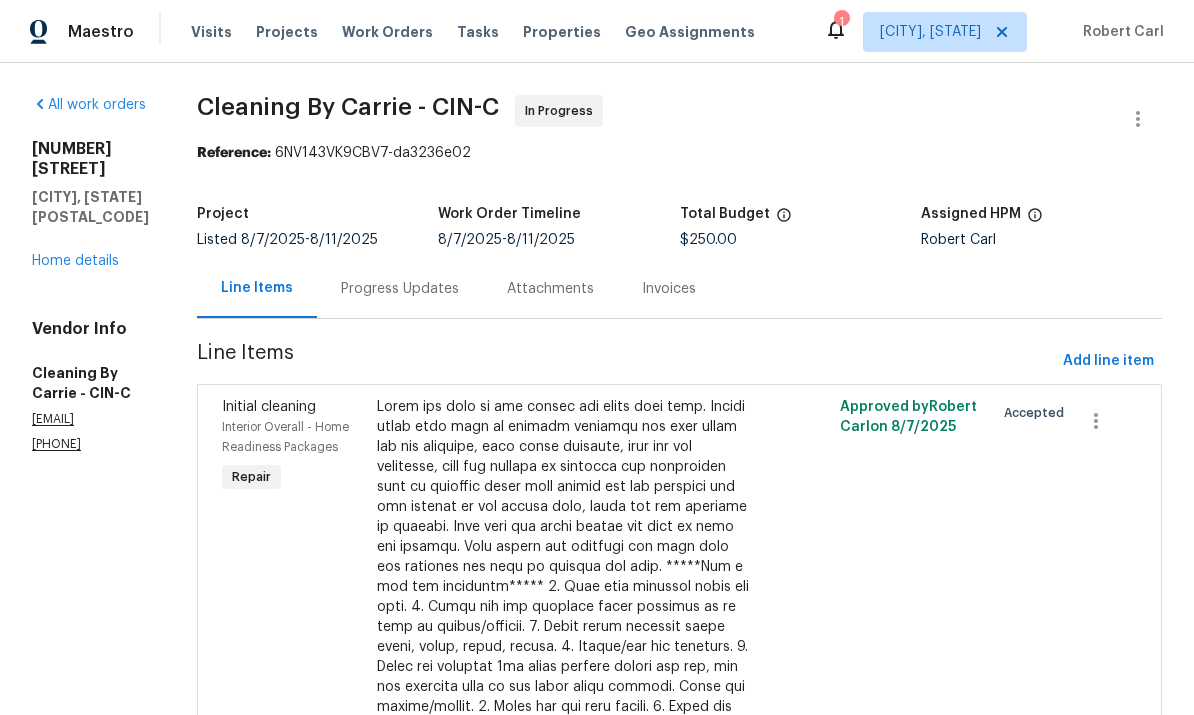 click on "Home details" at bounding box center (75, 261) 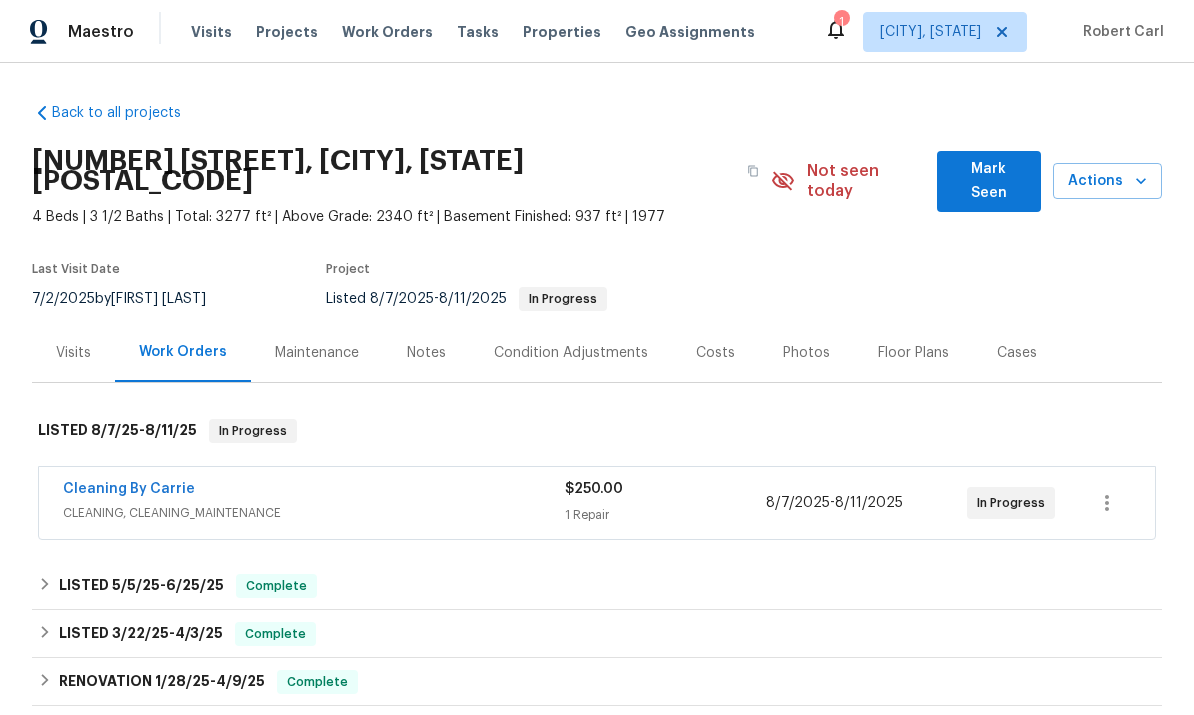 click on "Actions" at bounding box center (1107, 181) 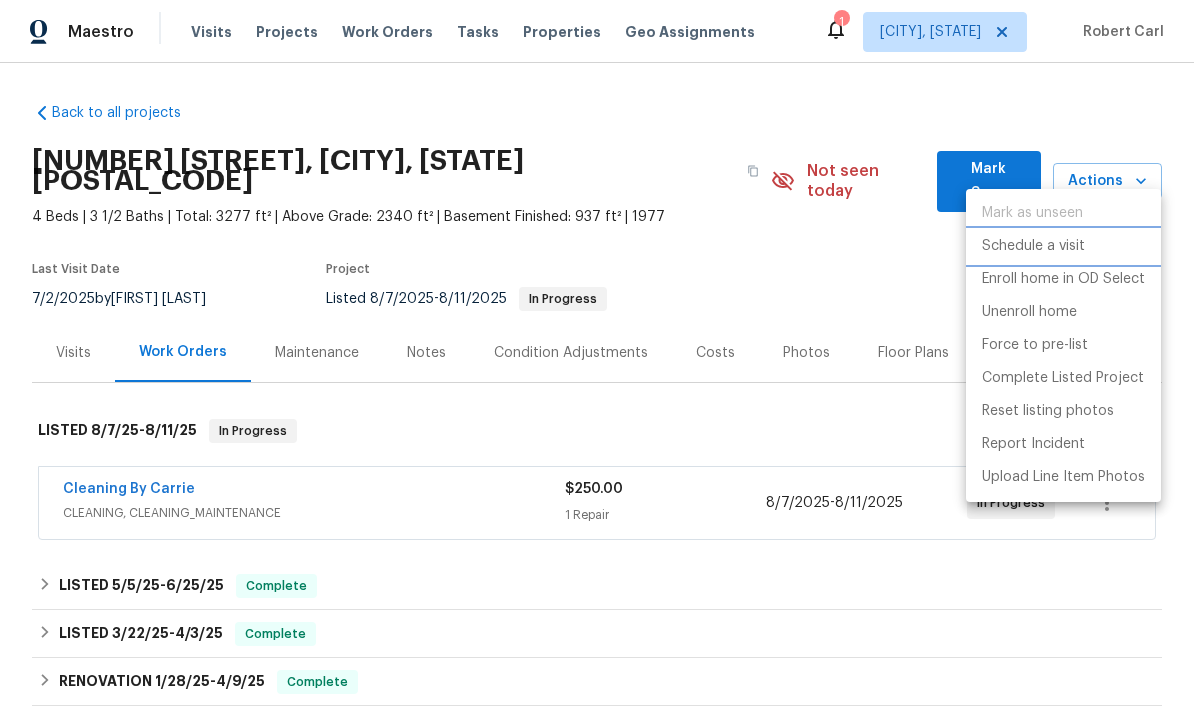 click on "Schedule a visit" at bounding box center [1063, 246] 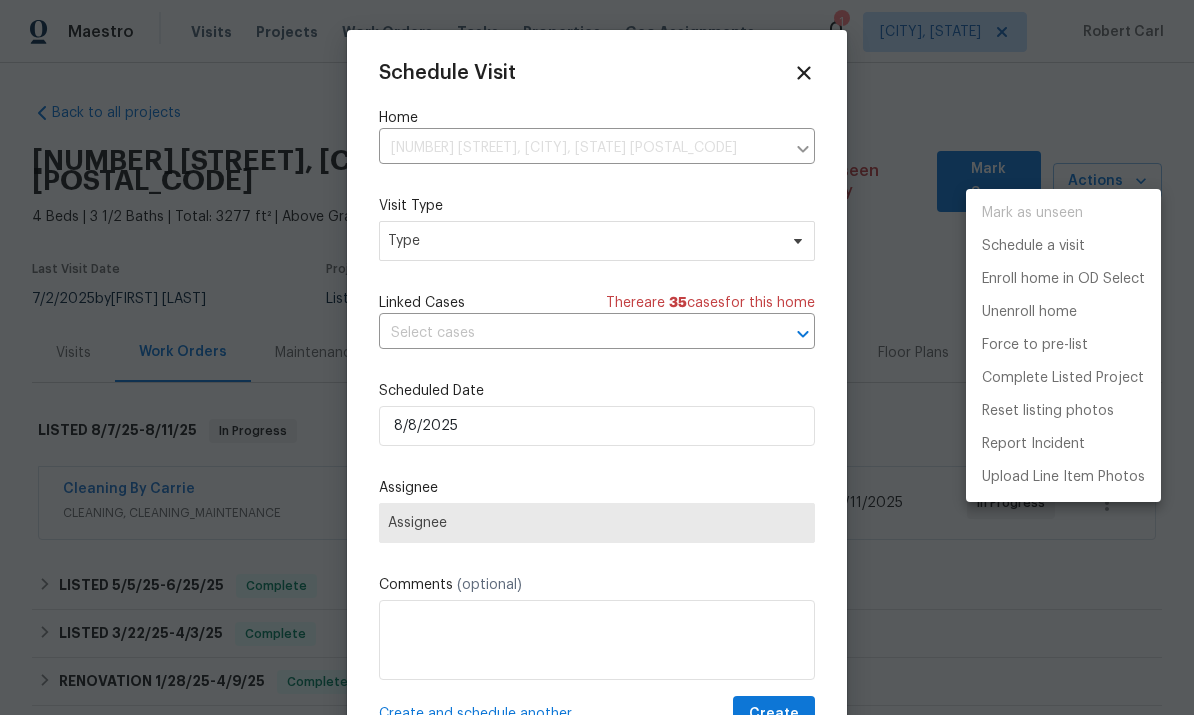 click at bounding box center [597, 357] 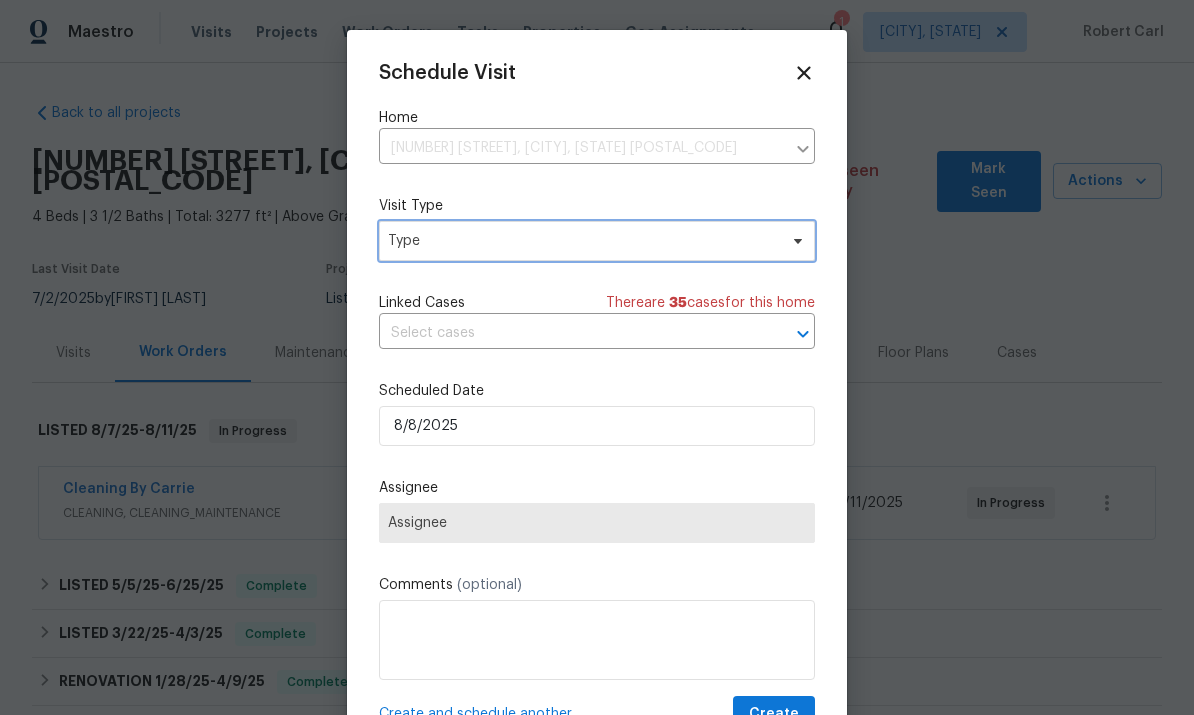 click on "Type" at bounding box center (582, 241) 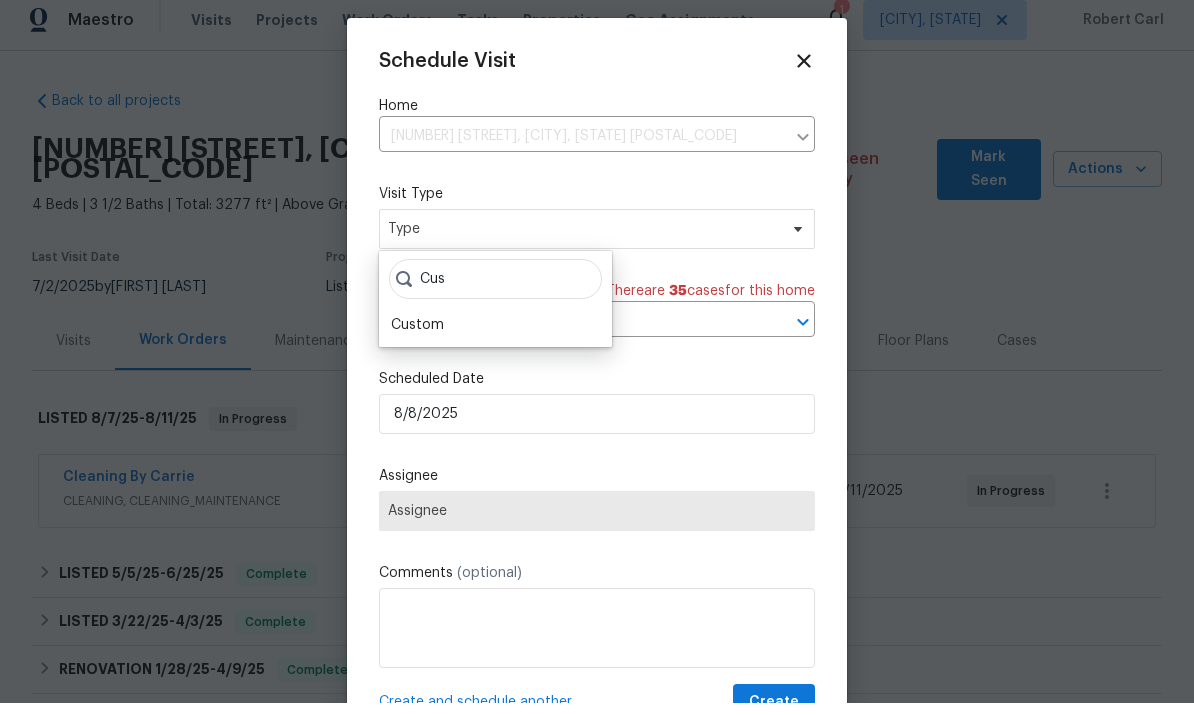 scroll, scrollTop: 12, scrollLeft: 0, axis: vertical 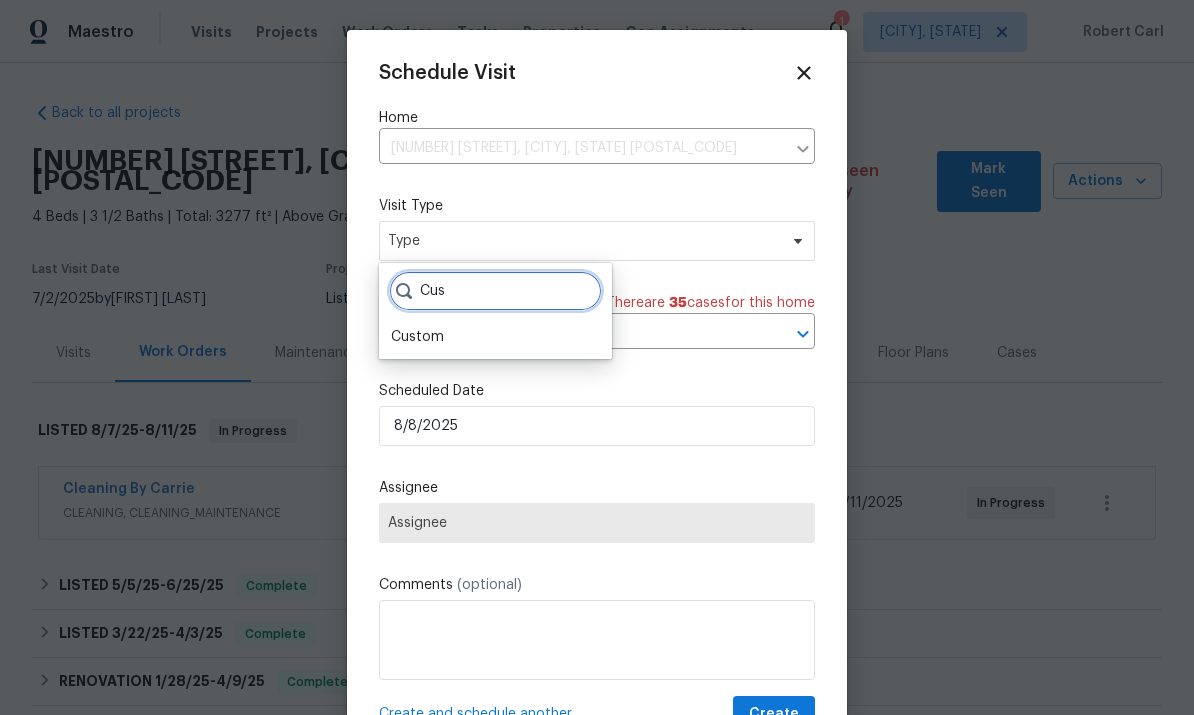 type on "Cus" 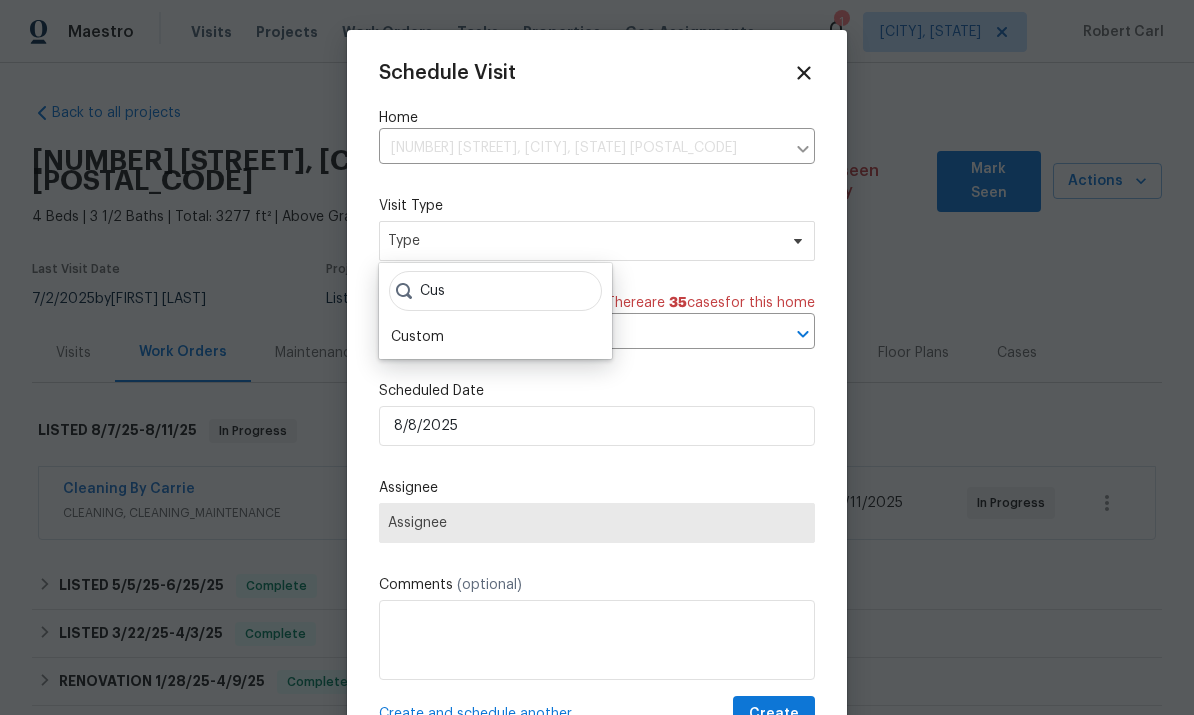 click on "Custom" at bounding box center [417, 337] 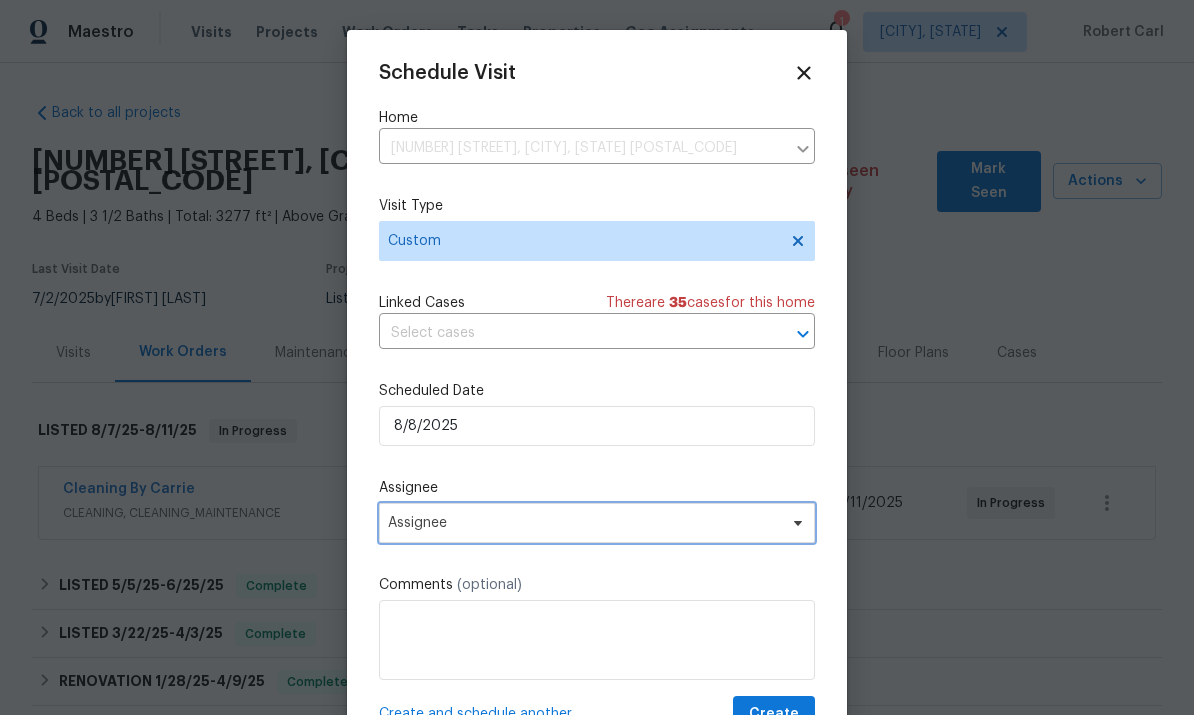 click on "Assignee" at bounding box center [584, 523] 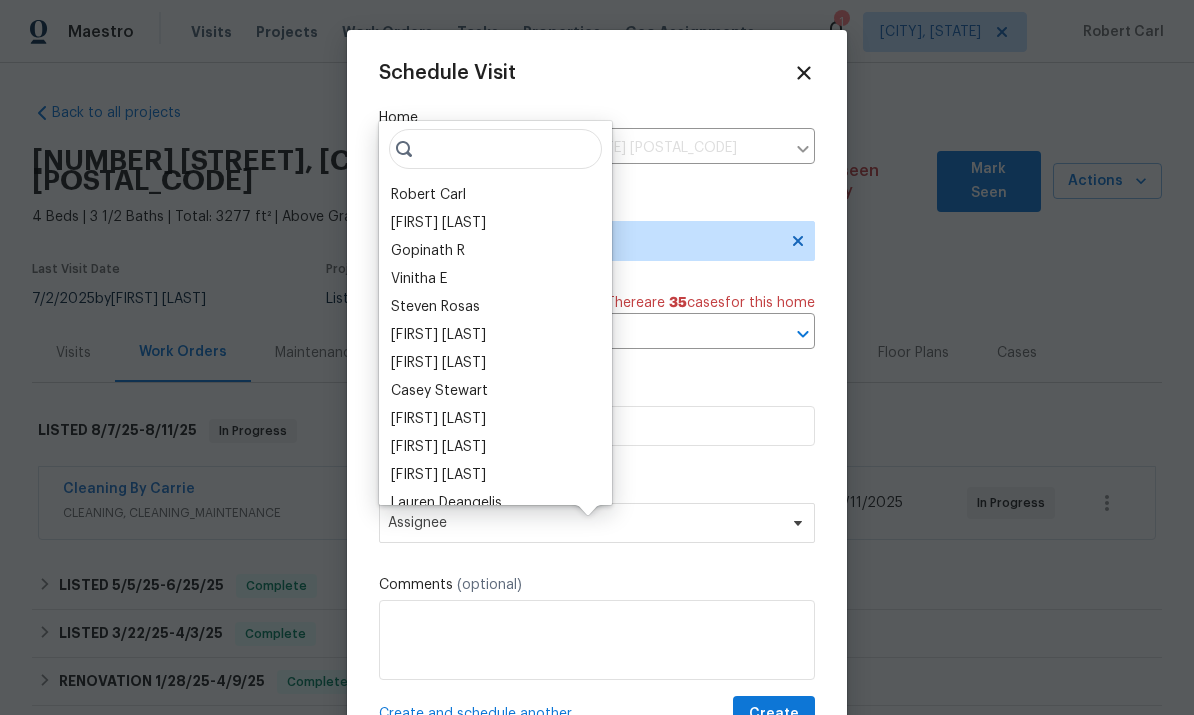 click on "Robert Carl" at bounding box center [428, 195] 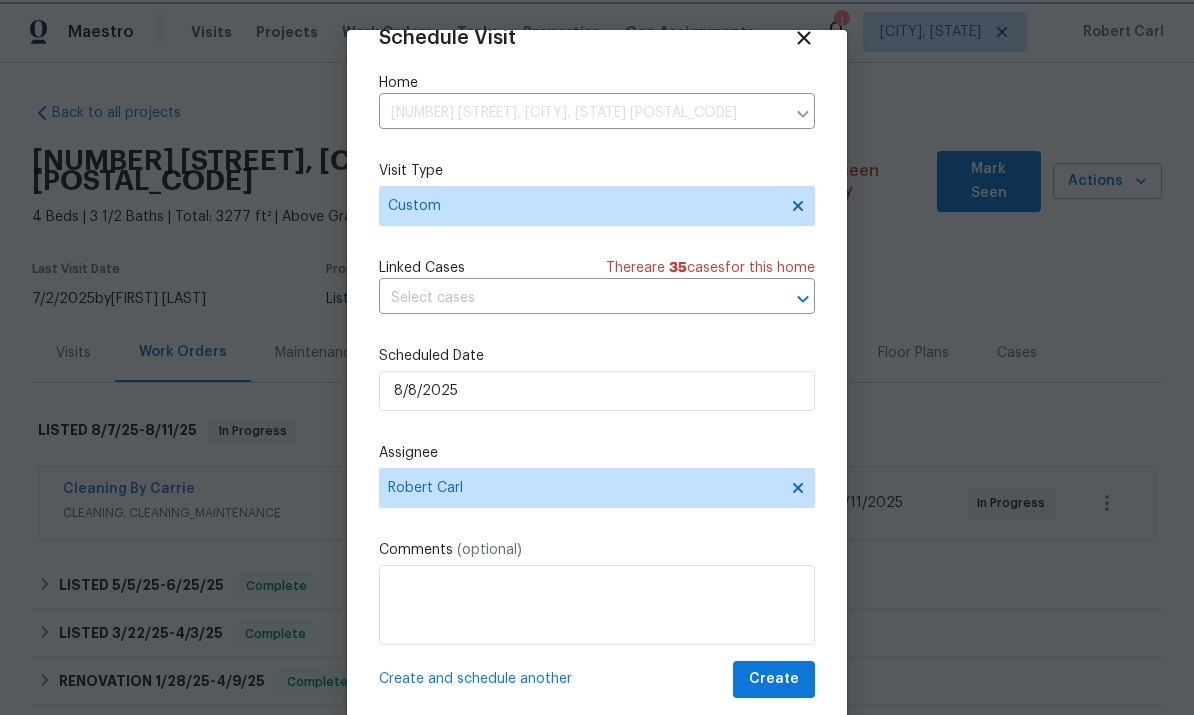 scroll, scrollTop: 39, scrollLeft: 0, axis: vertical 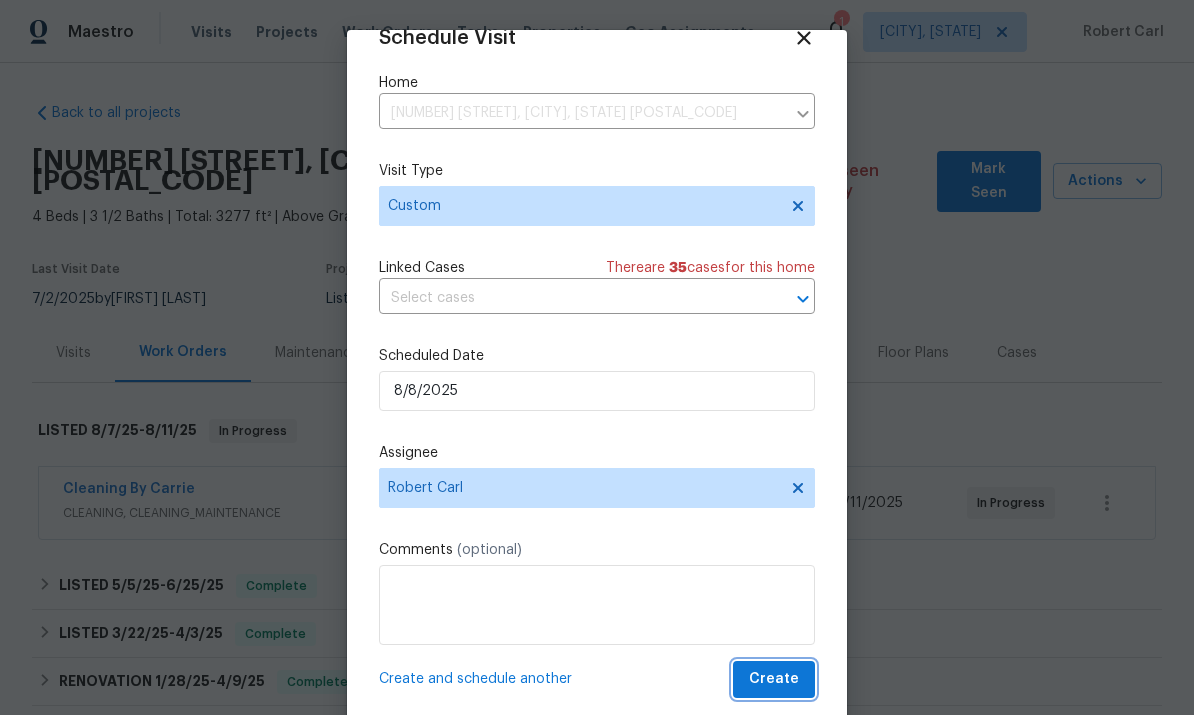 click on "Create" at bounding box center (774, 679) 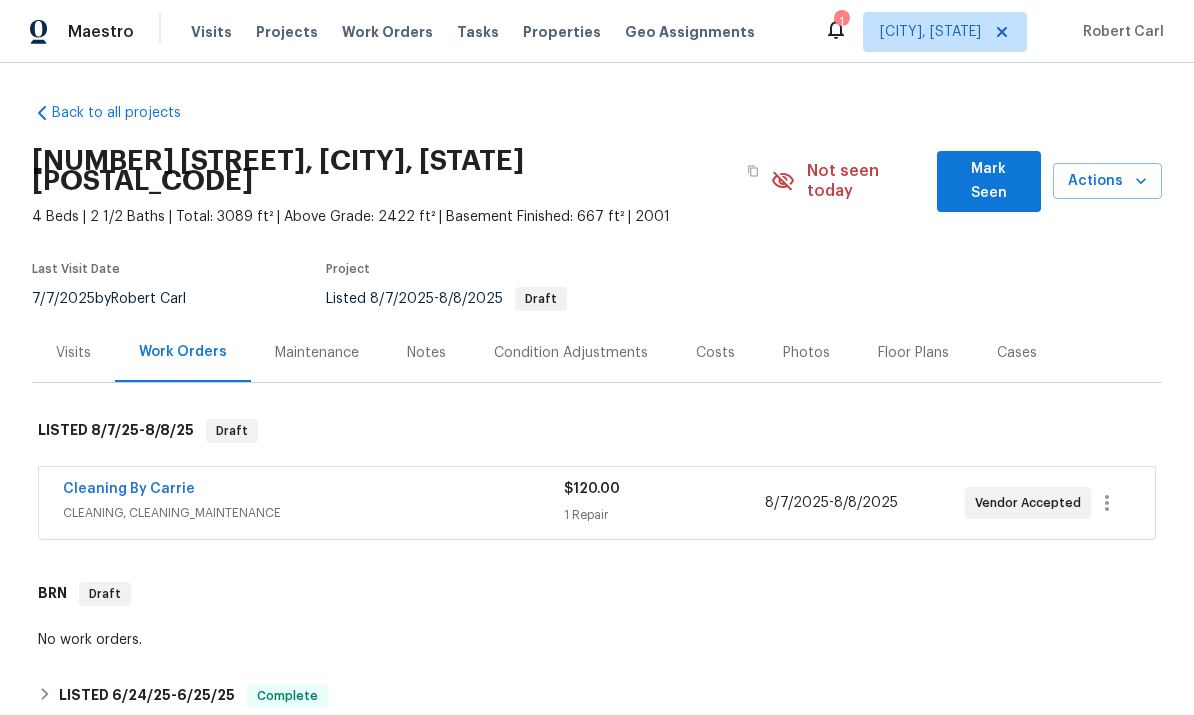 scroll, scrollTop: 0, scrollLeft: 0, axis: both 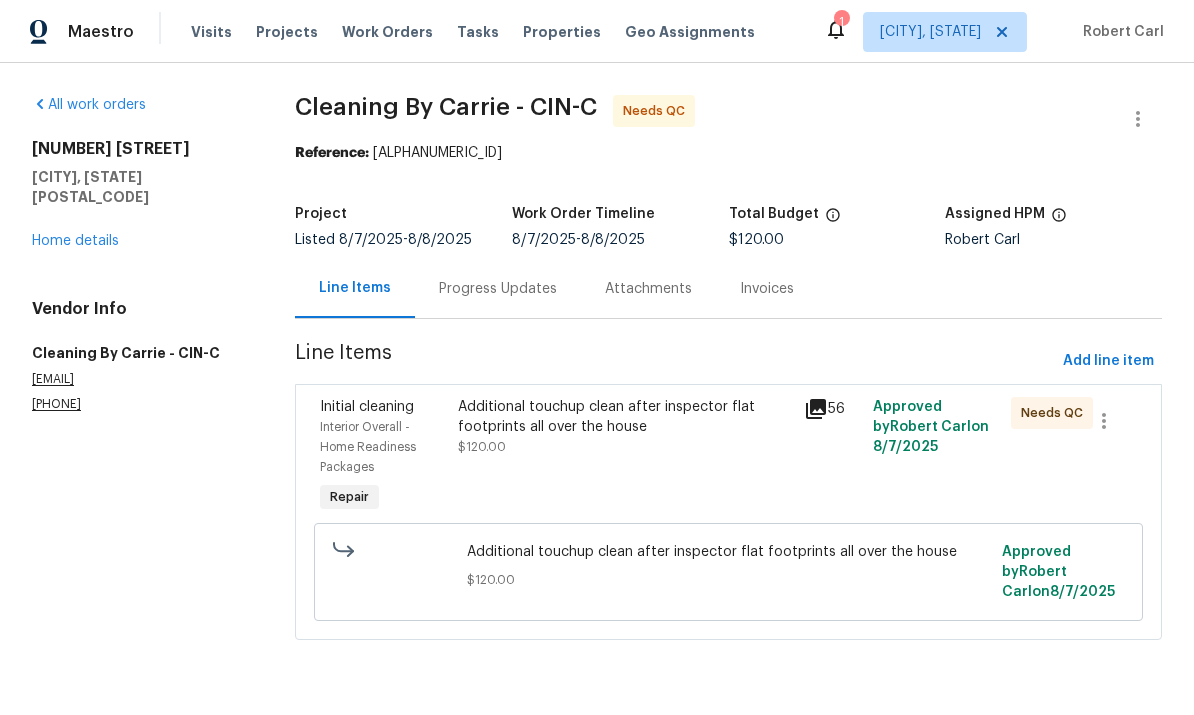 click on "Additional touchup clean after inspector flat footprints all over the house $120.00" at bounding box center (624, 427) 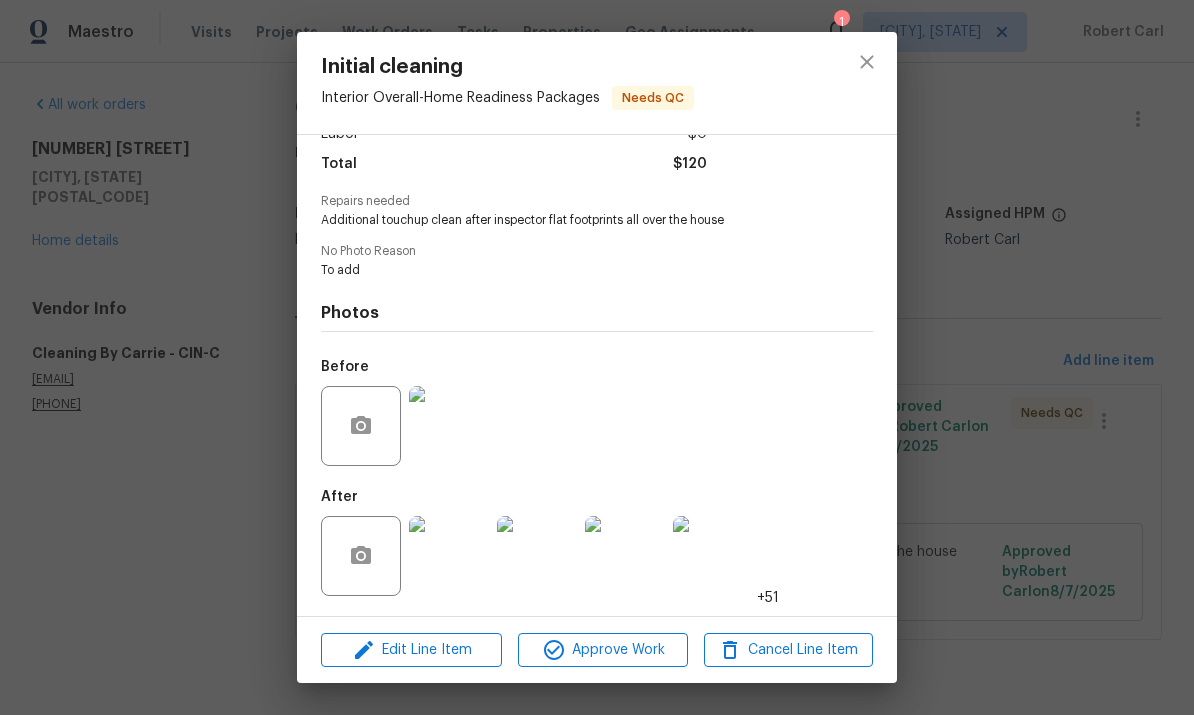 scroll, scrollTop: 161, scrollLeft: 0, axis: vertical 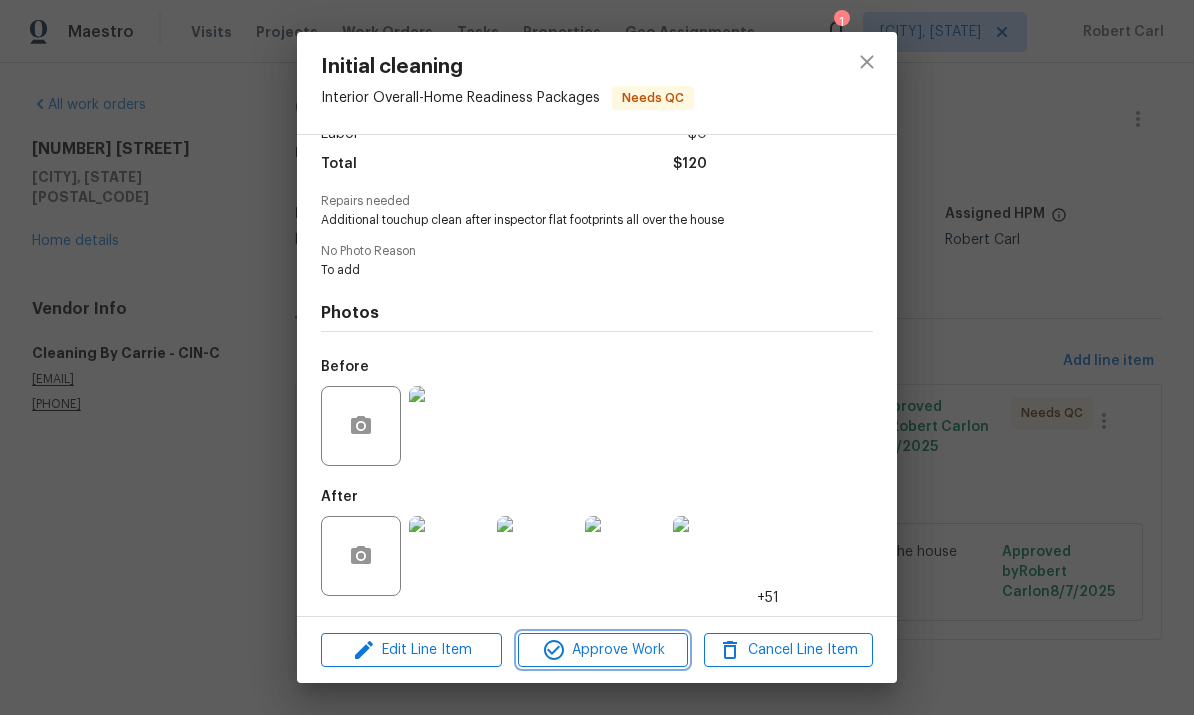 click on "Approve Work" at bounding box center [602, 650] 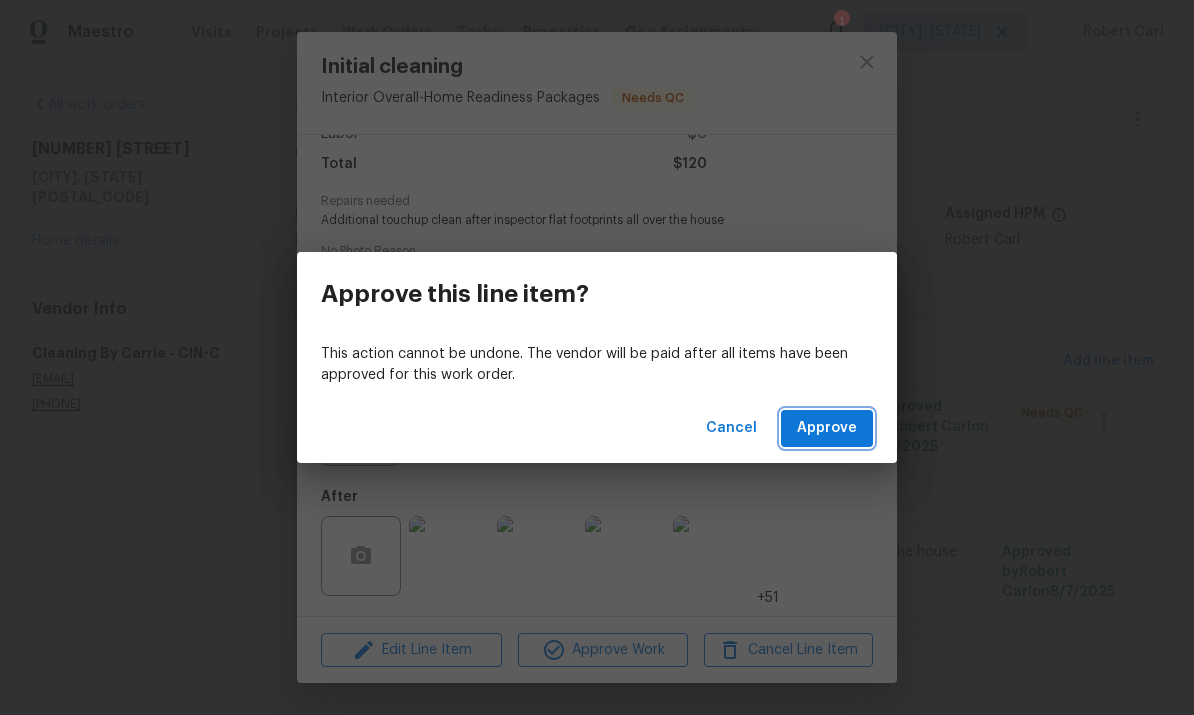 click on "Approve" at bounding box center [827, 428] 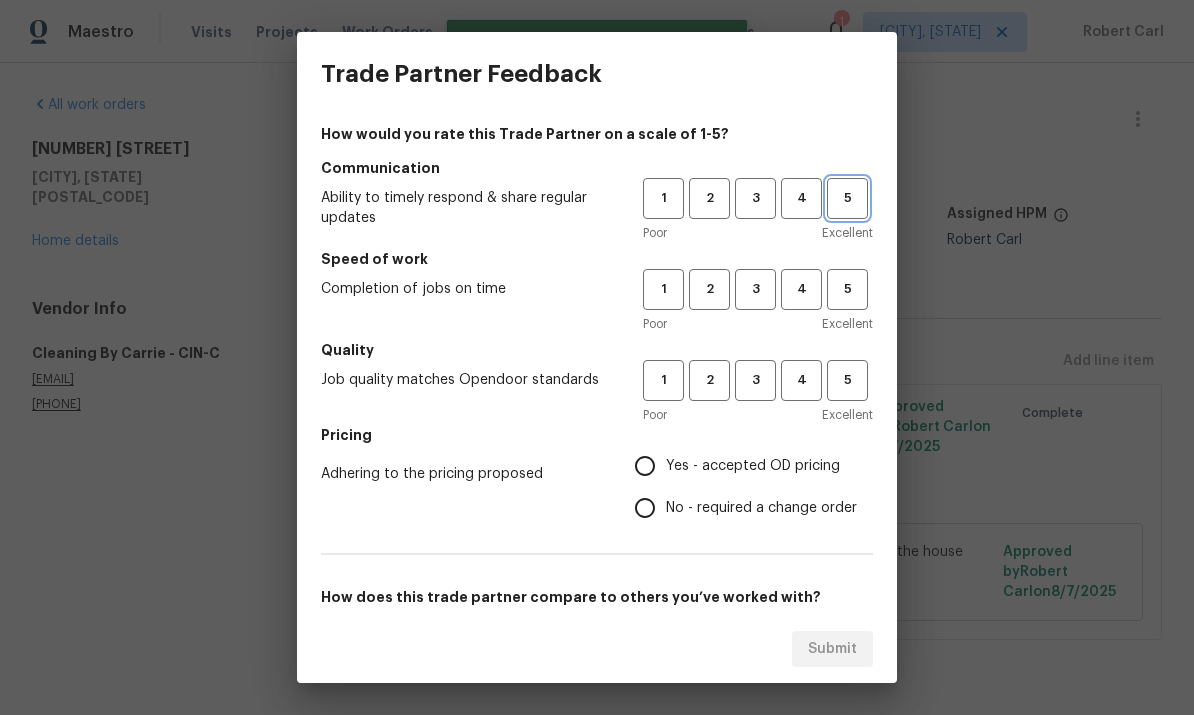 click on "5" at bounding box center [847, 198] 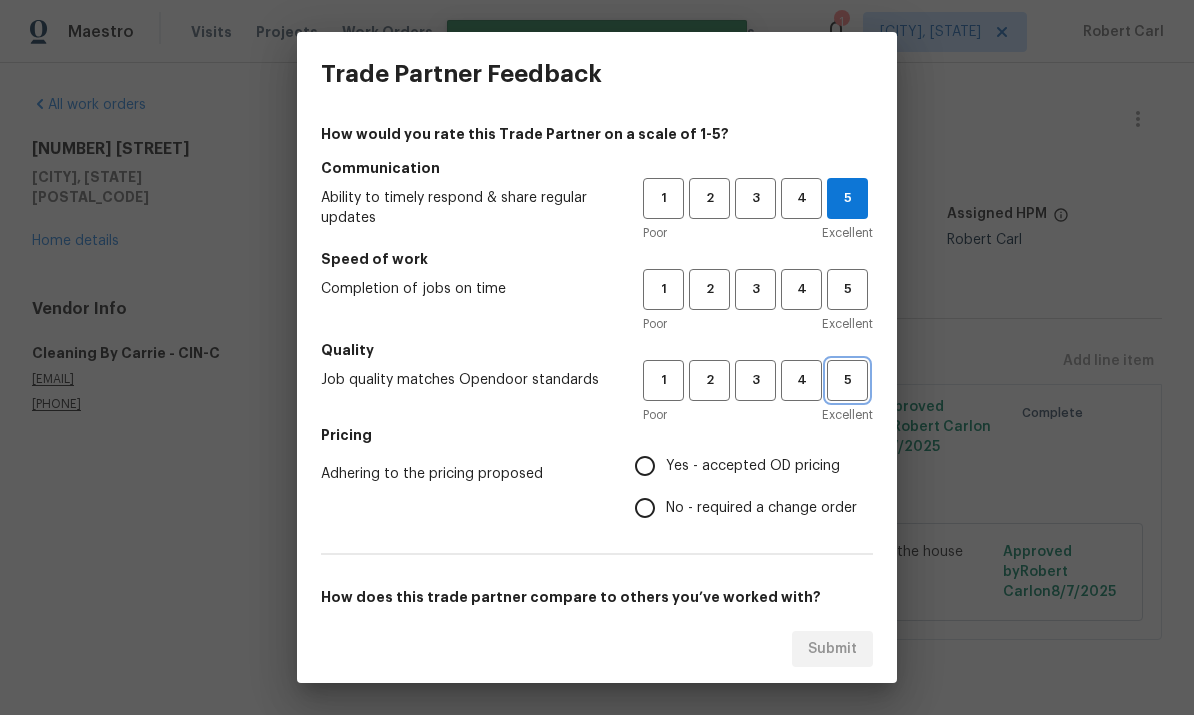 click on "5" at bounding box center (847, 380) 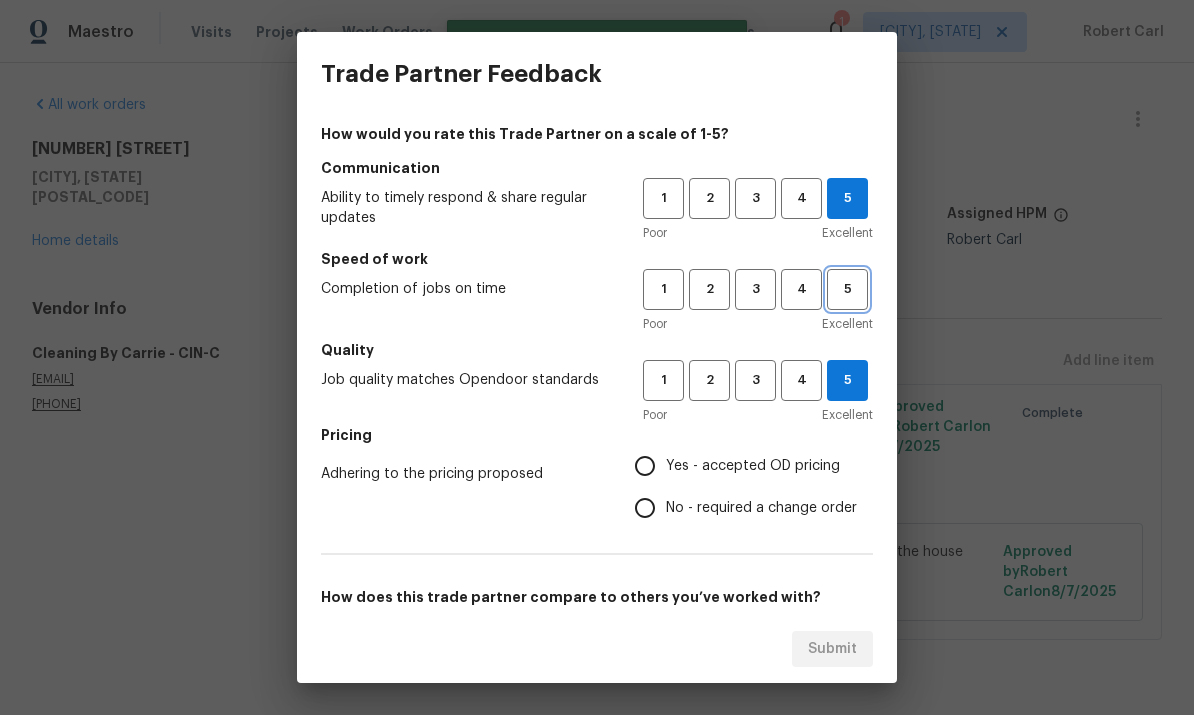click on "5" at bounding box center [847, 289] 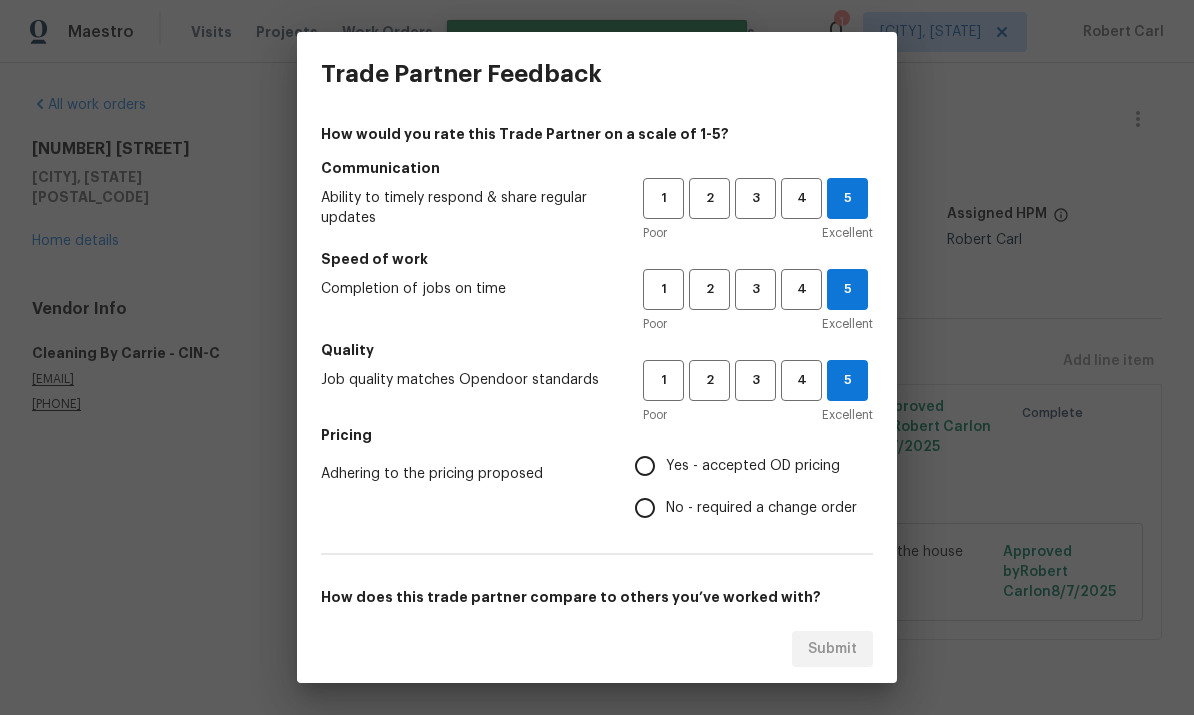 click on "Yes - accepted OD pricing" at bounding box center (740, 466) 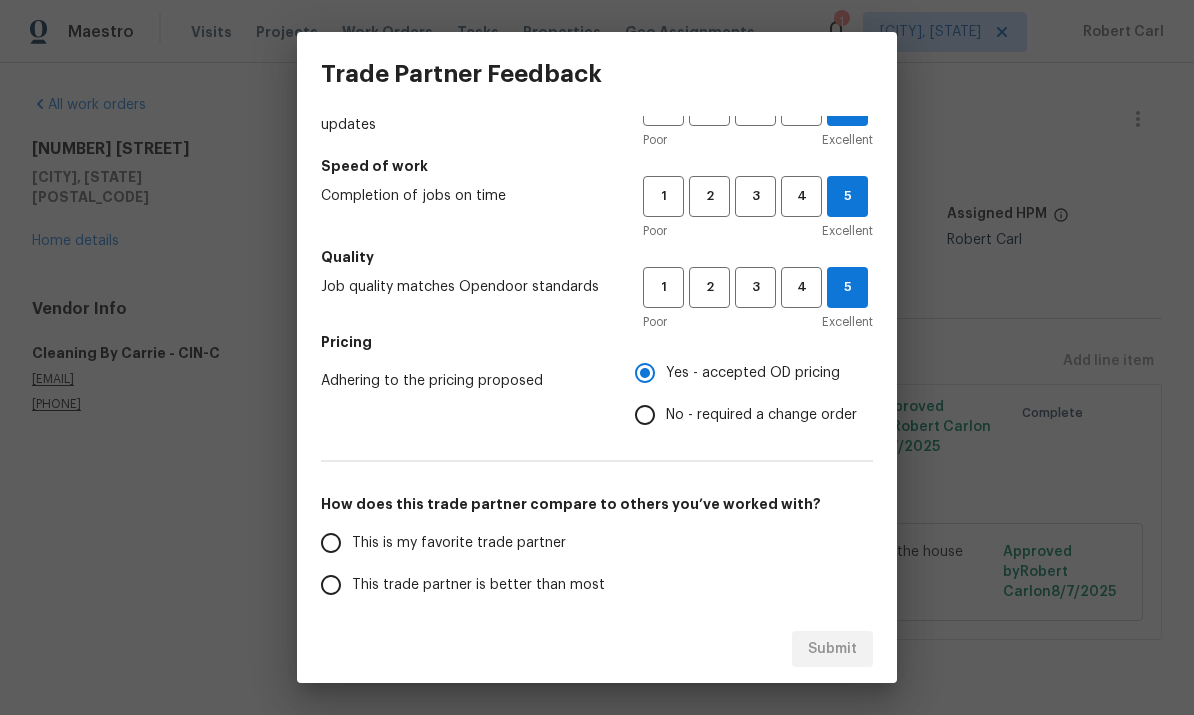 scroll, scrollTop: 237, scrollLeft: 0, axis: vertical 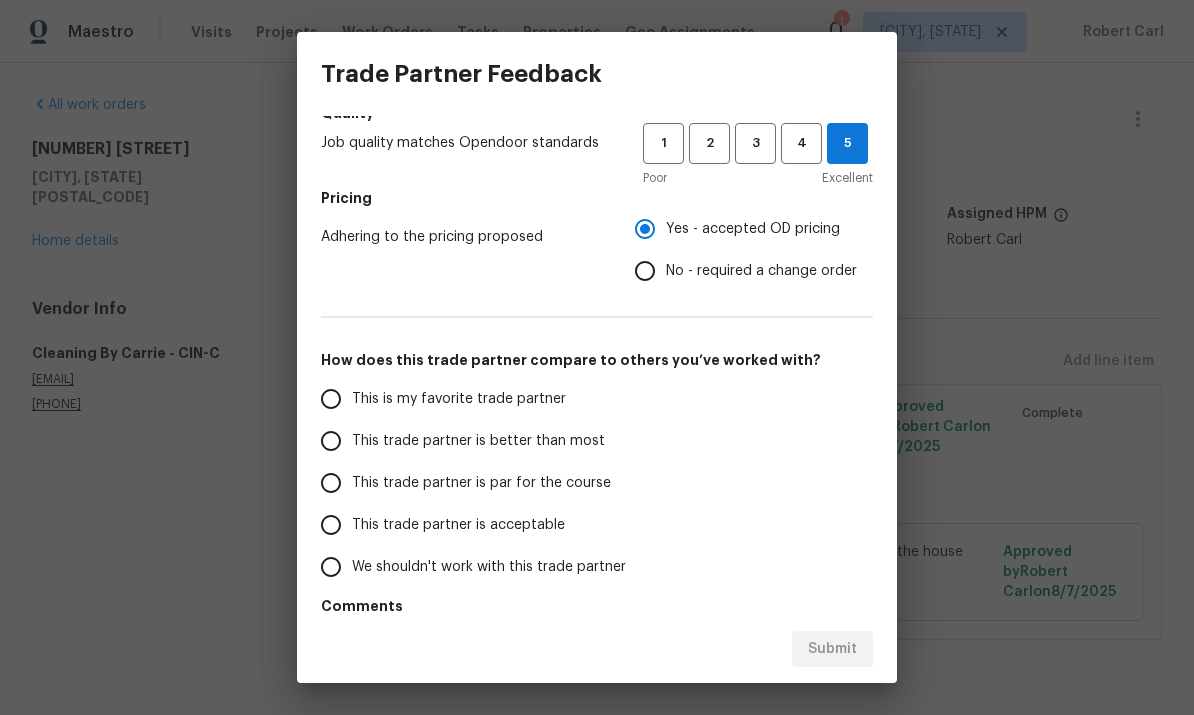 click on "This is my favorite trade partner" at bounding box center (331, 399) 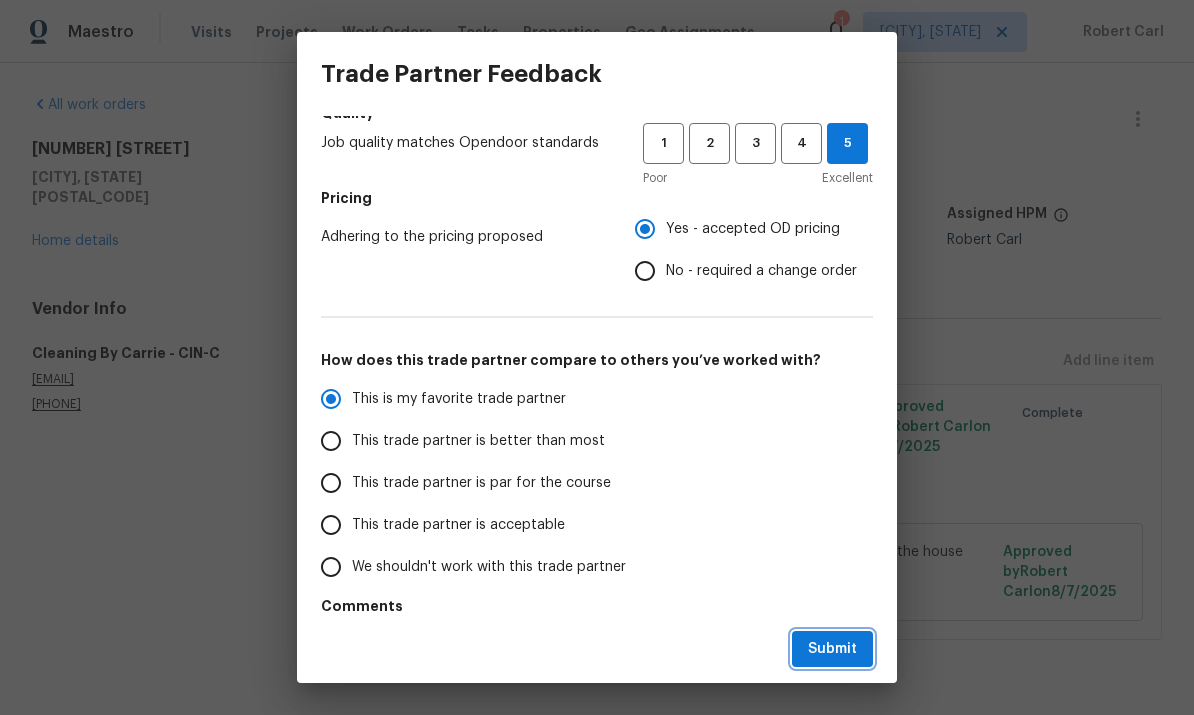 click on "Submit" at bounding box center [832, 649] 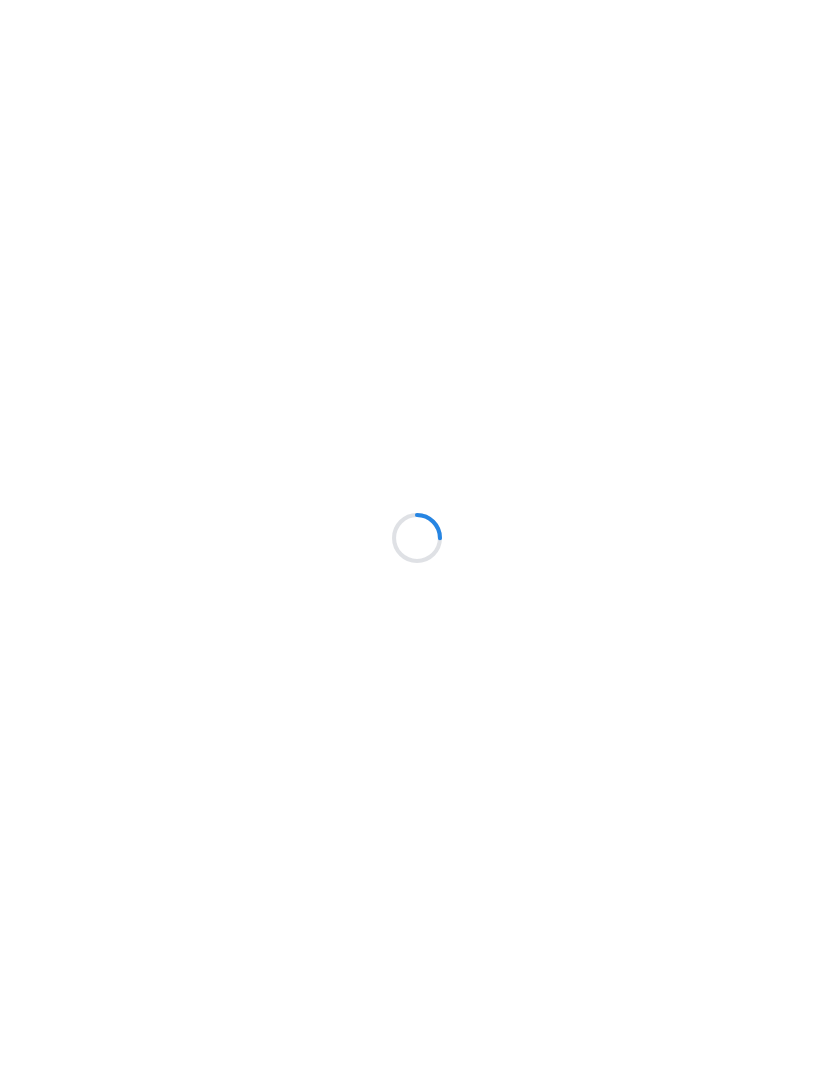 scroll, scrollTop: 0, scrollLeft: 0, axis: both 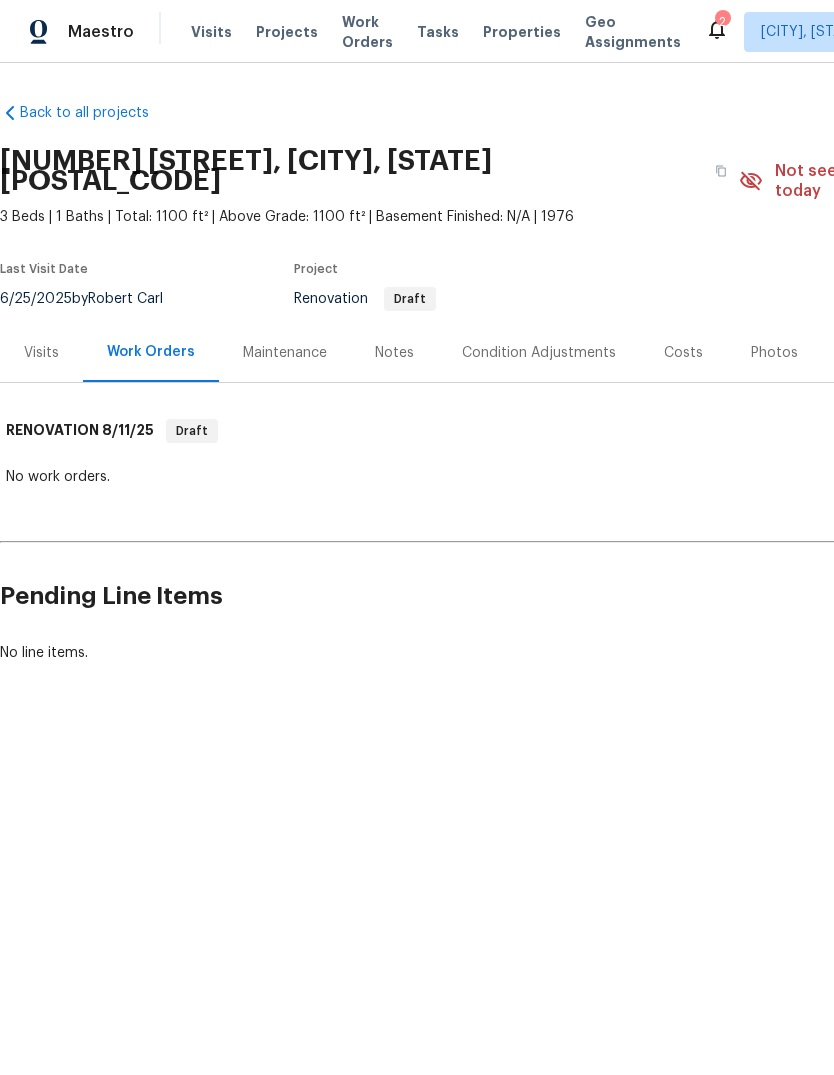 click on "Condition Adjustments" at bounding box center (539, 353) 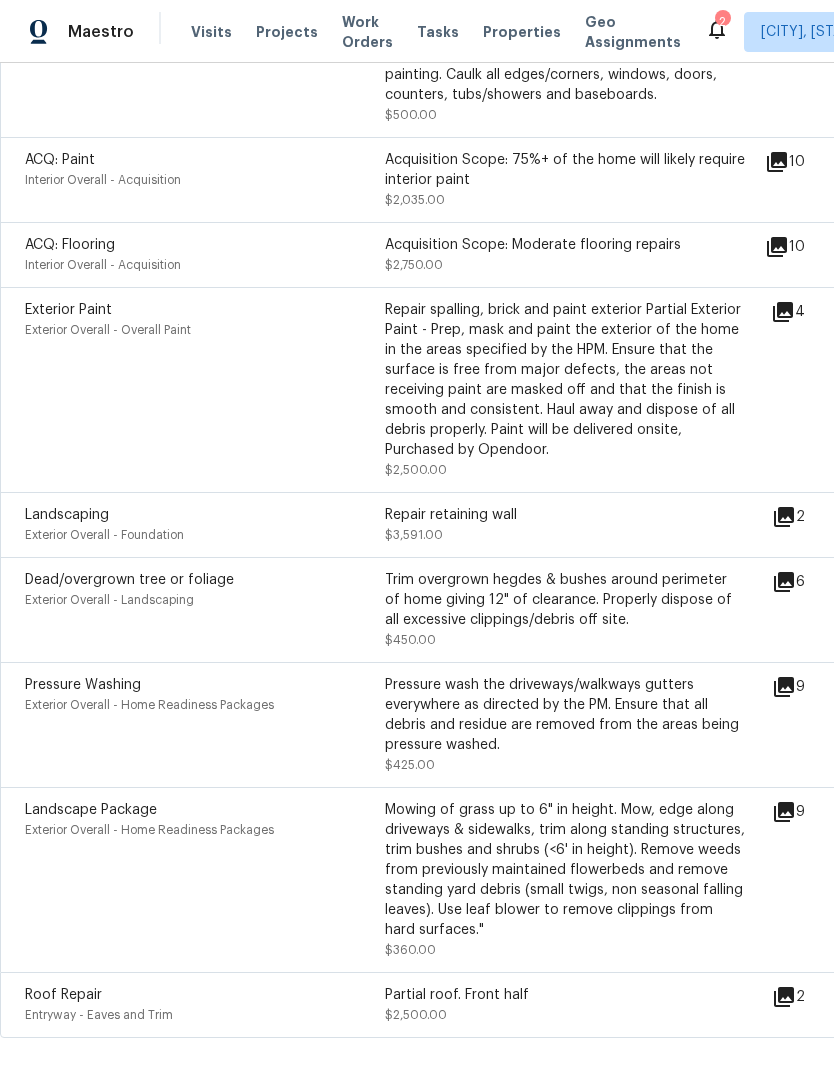 scroll, scrollTop: 804, scrollLeft: 0, axis: vertical 